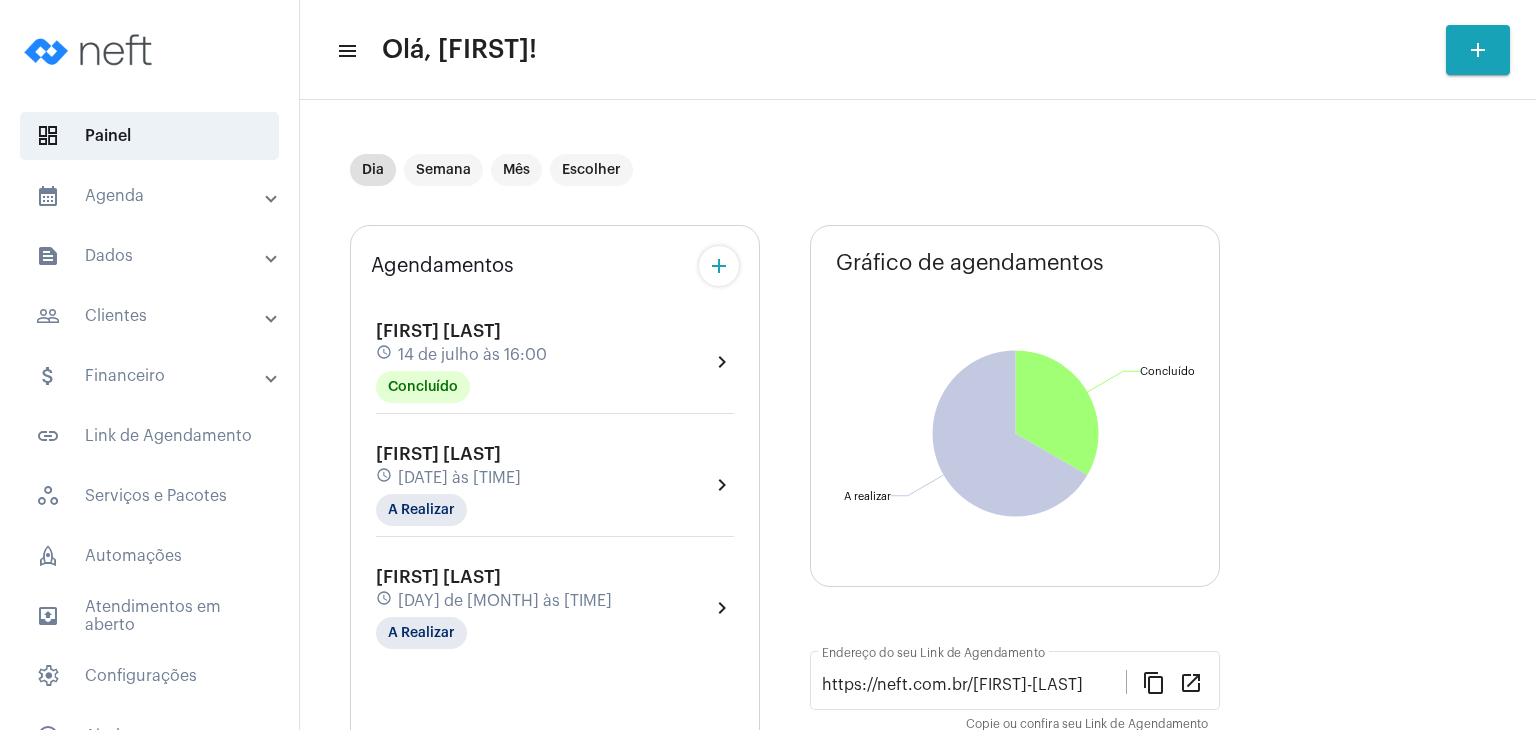 scroll, scrollTop: 0, scrollLeft: 0, axis: both 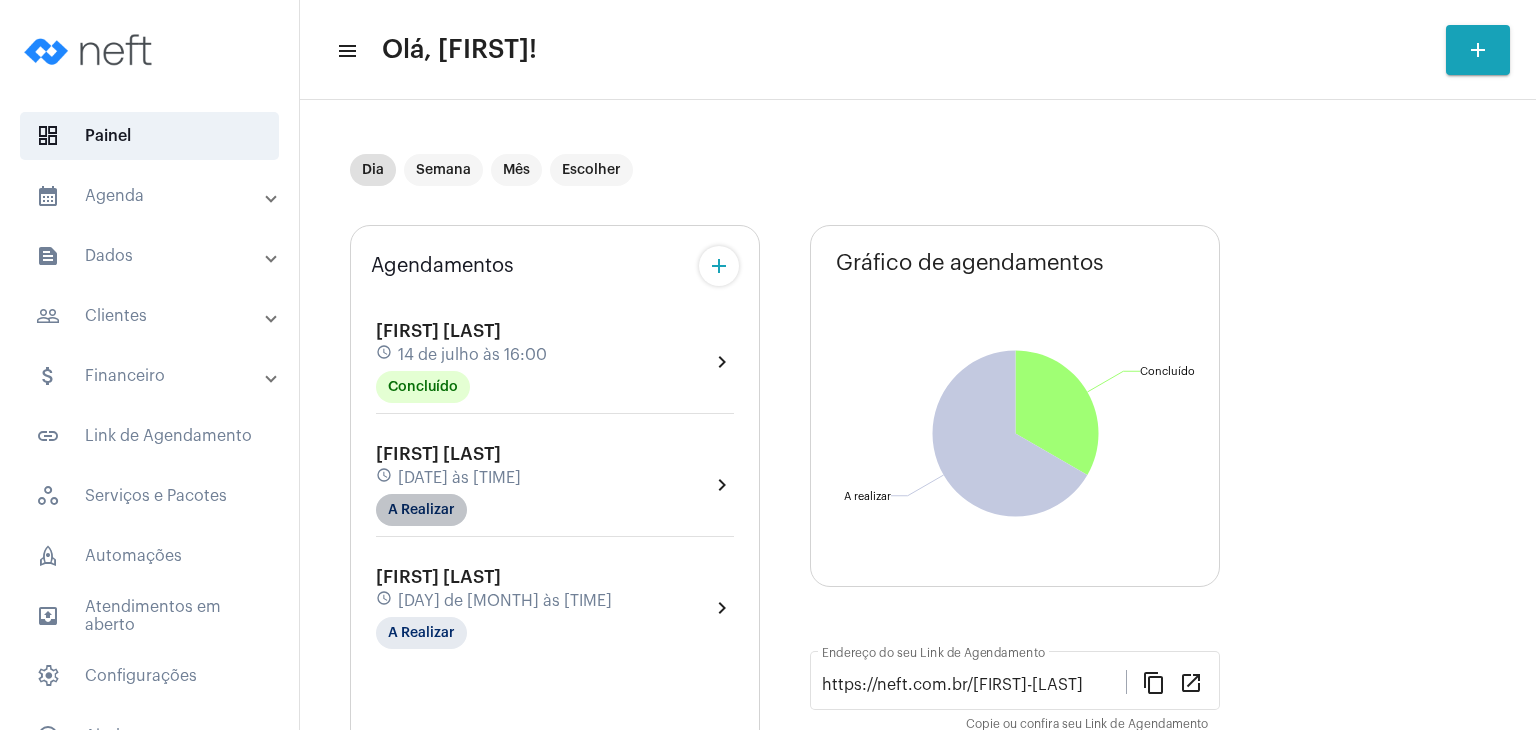 click on "A Realizar" 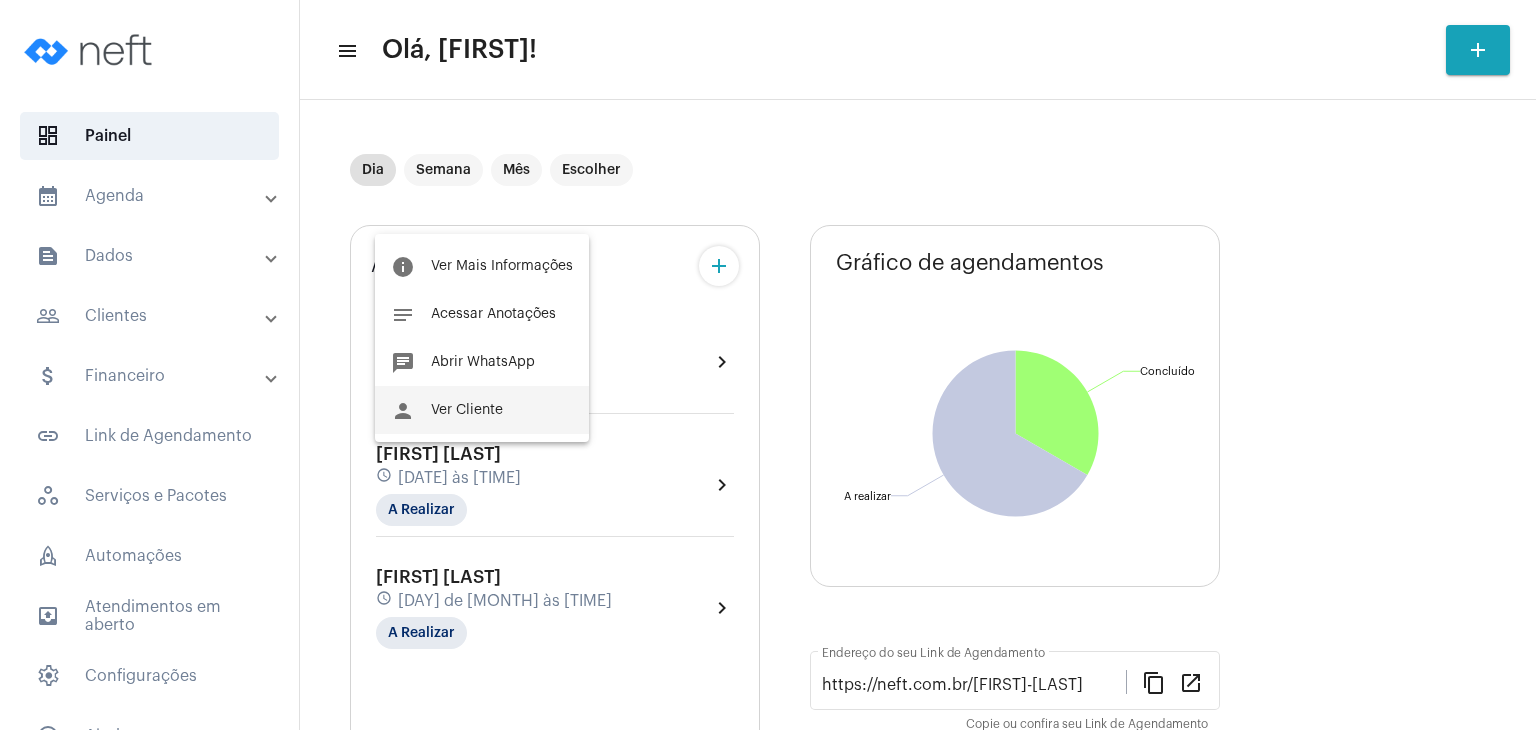 click on "Ver Cliente" at bounding box center [467, 410] 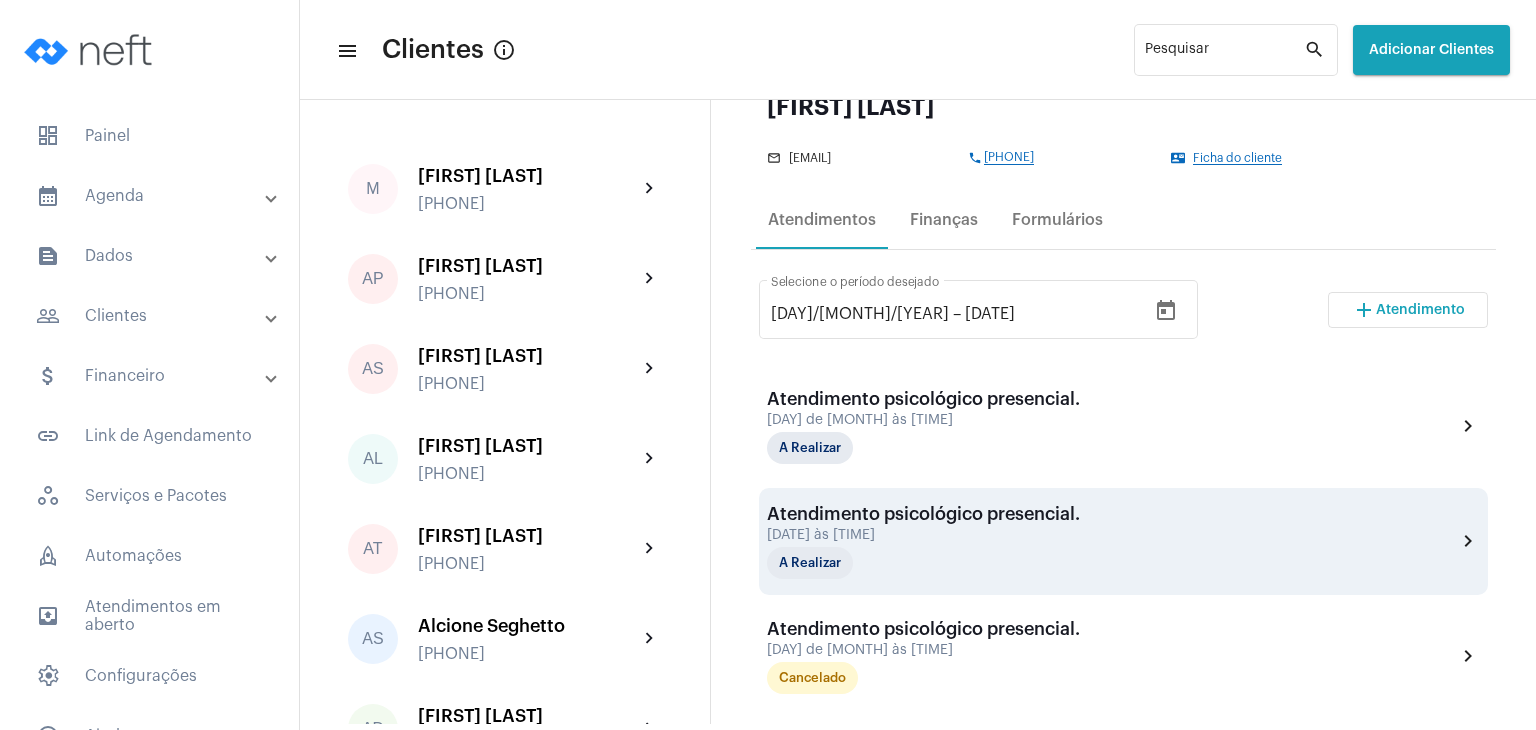 scroll, scrollTop: 300, scrollLeft: 0, axis: vertical 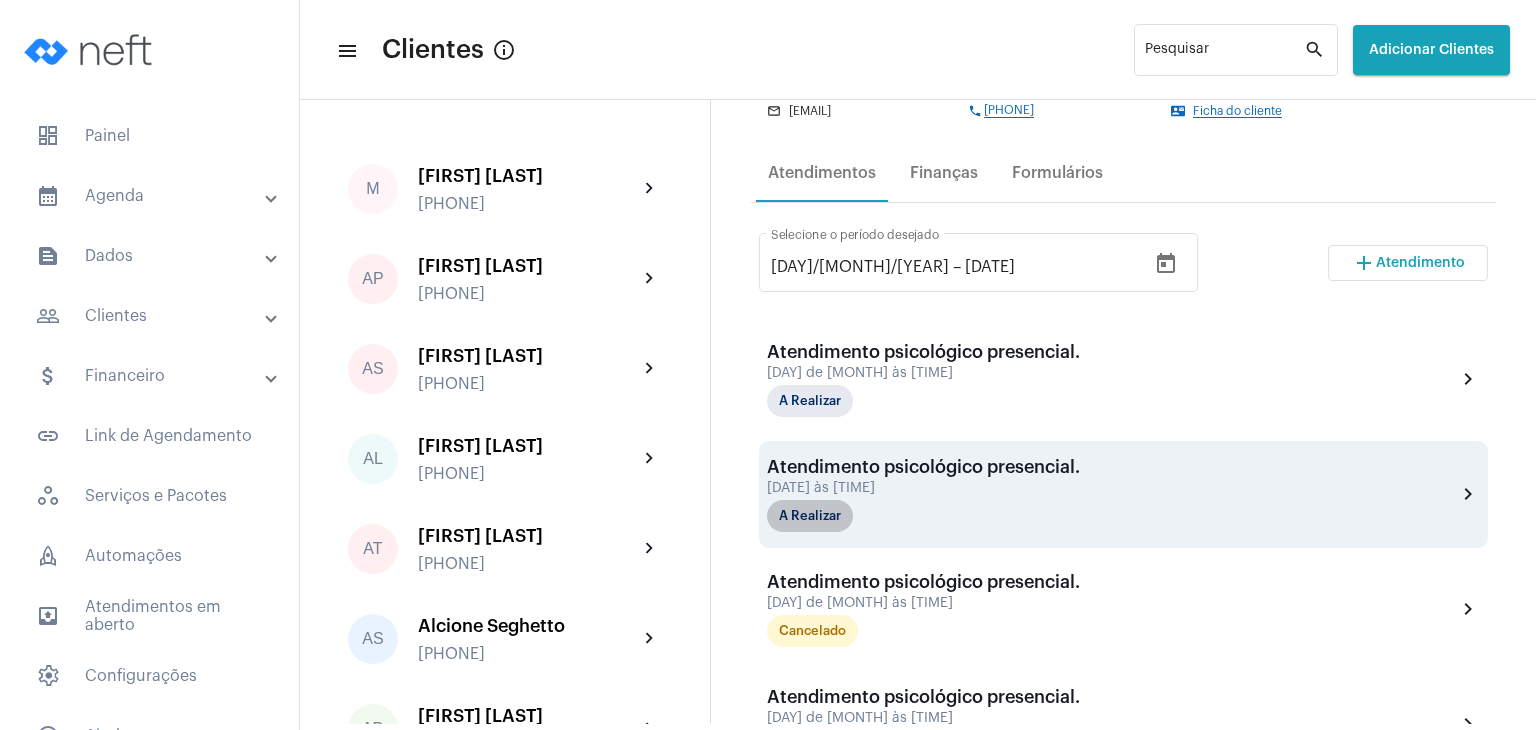 click on "A Realizar" at bounding box center [810, 516] 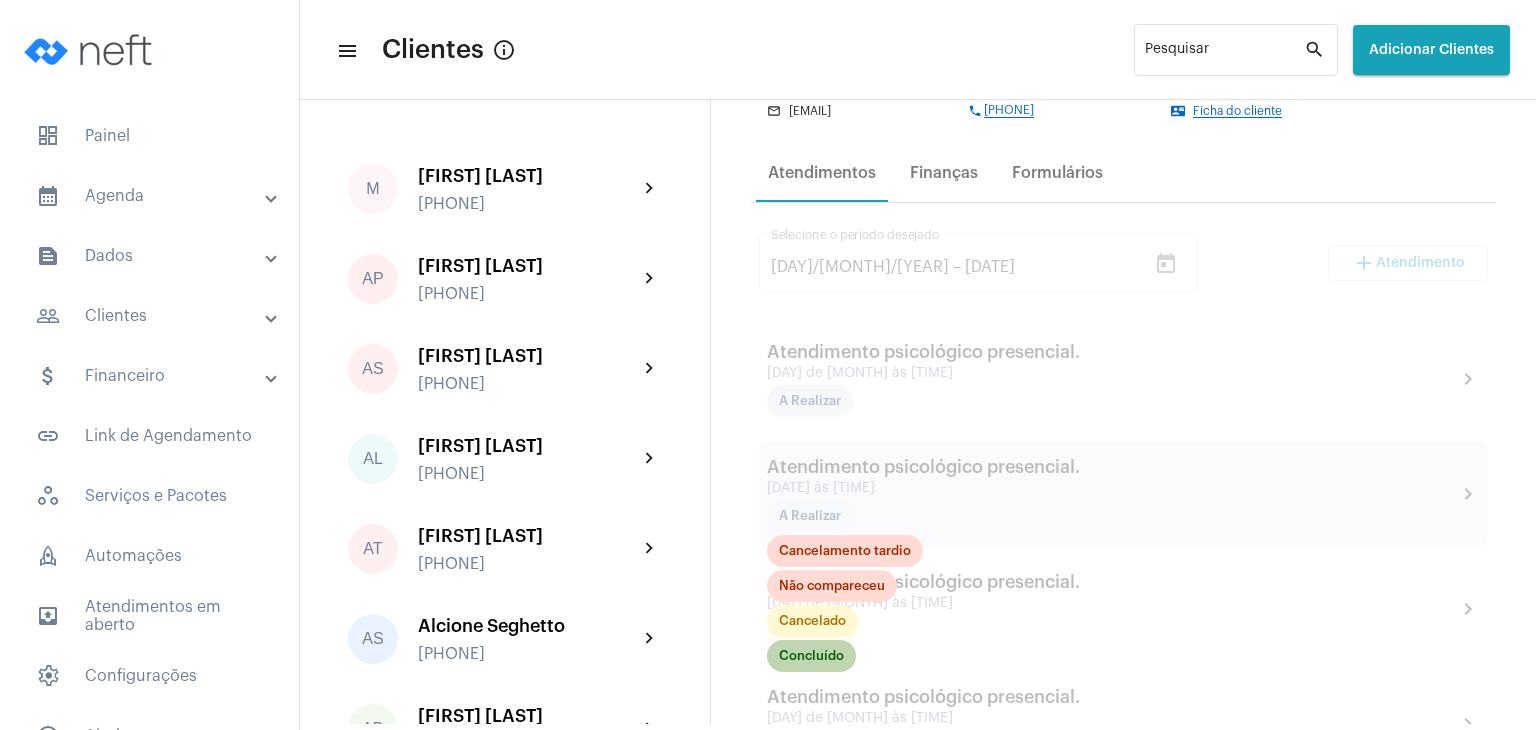 click on "Concluído" 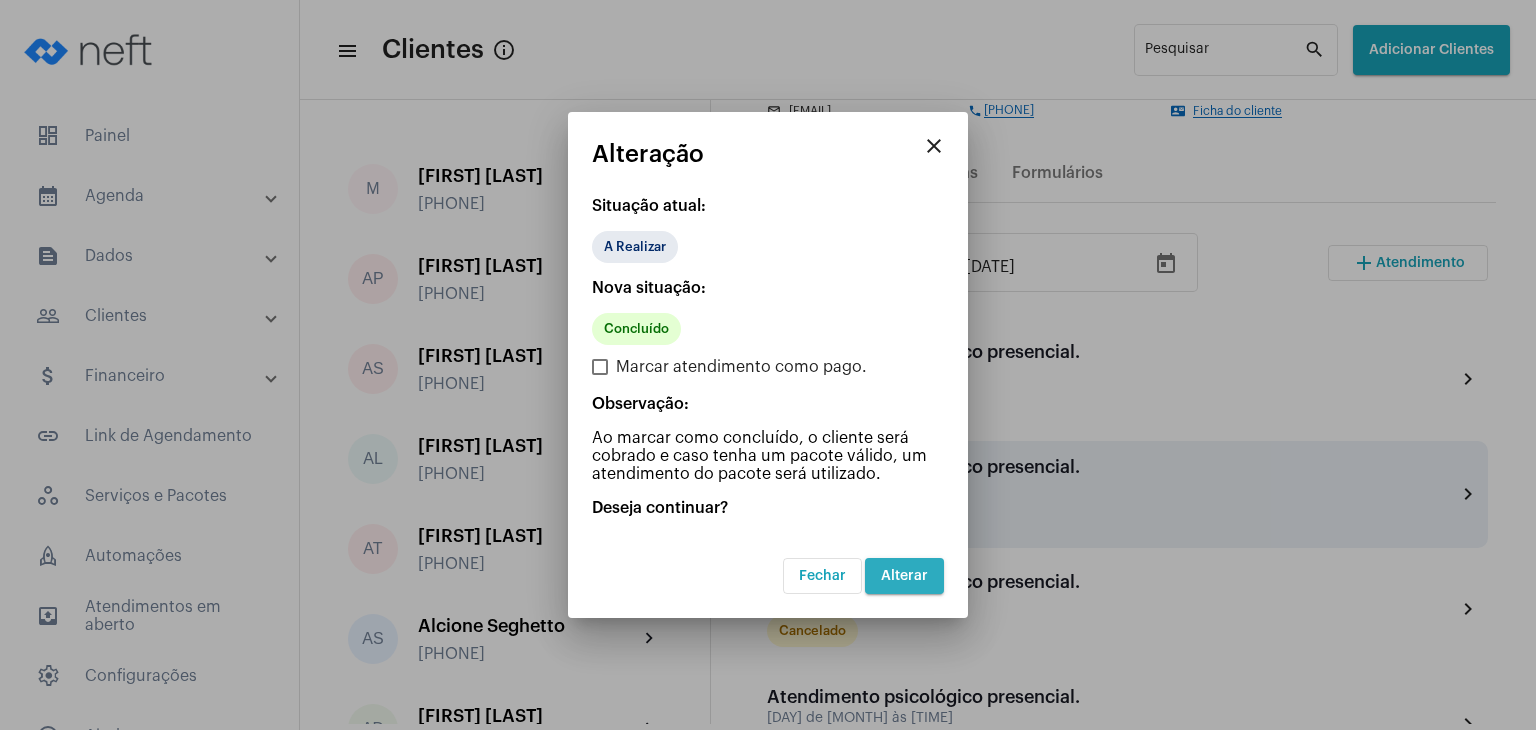 click on "Alterar" at bounding box center [904, 576] 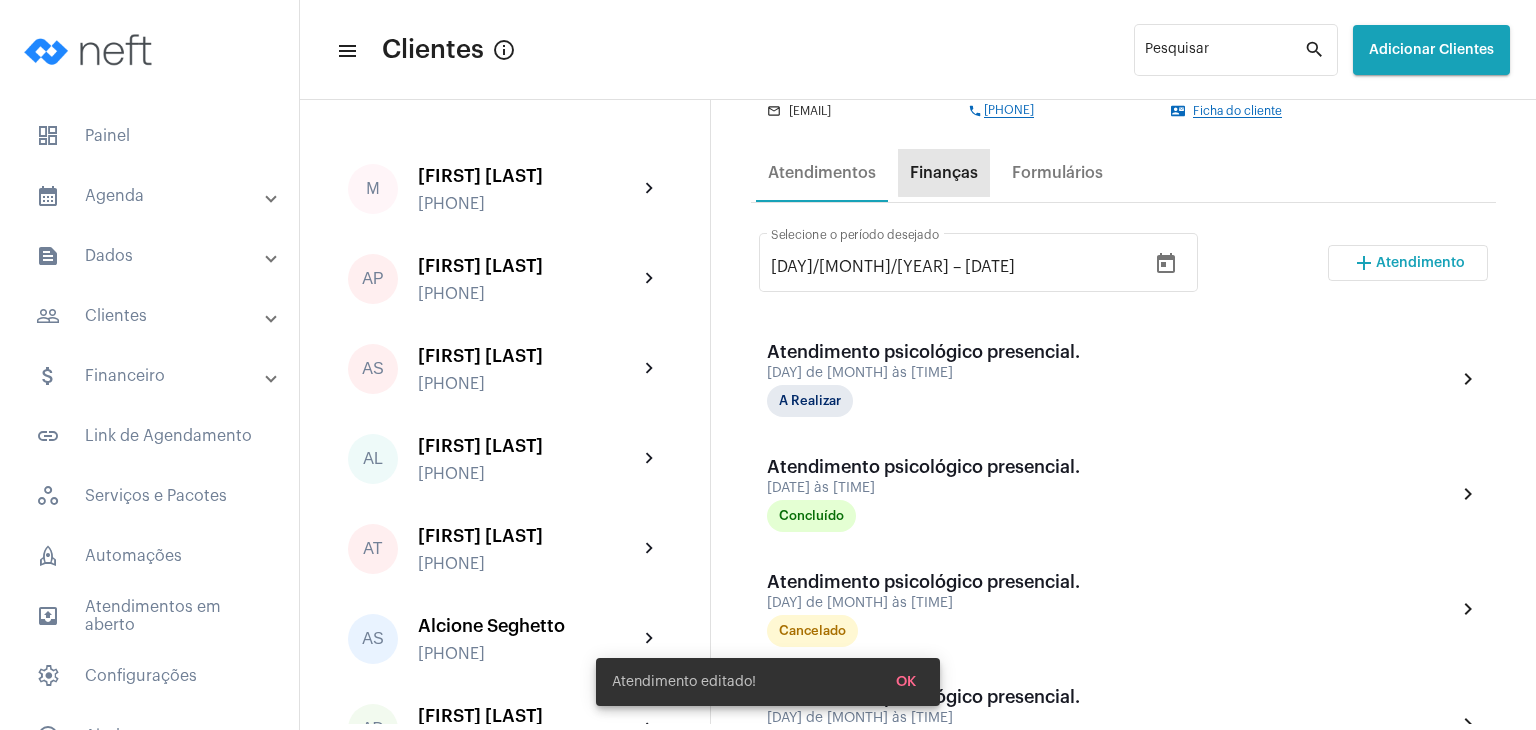click on "Finanças" at bounding box center [944, 173] 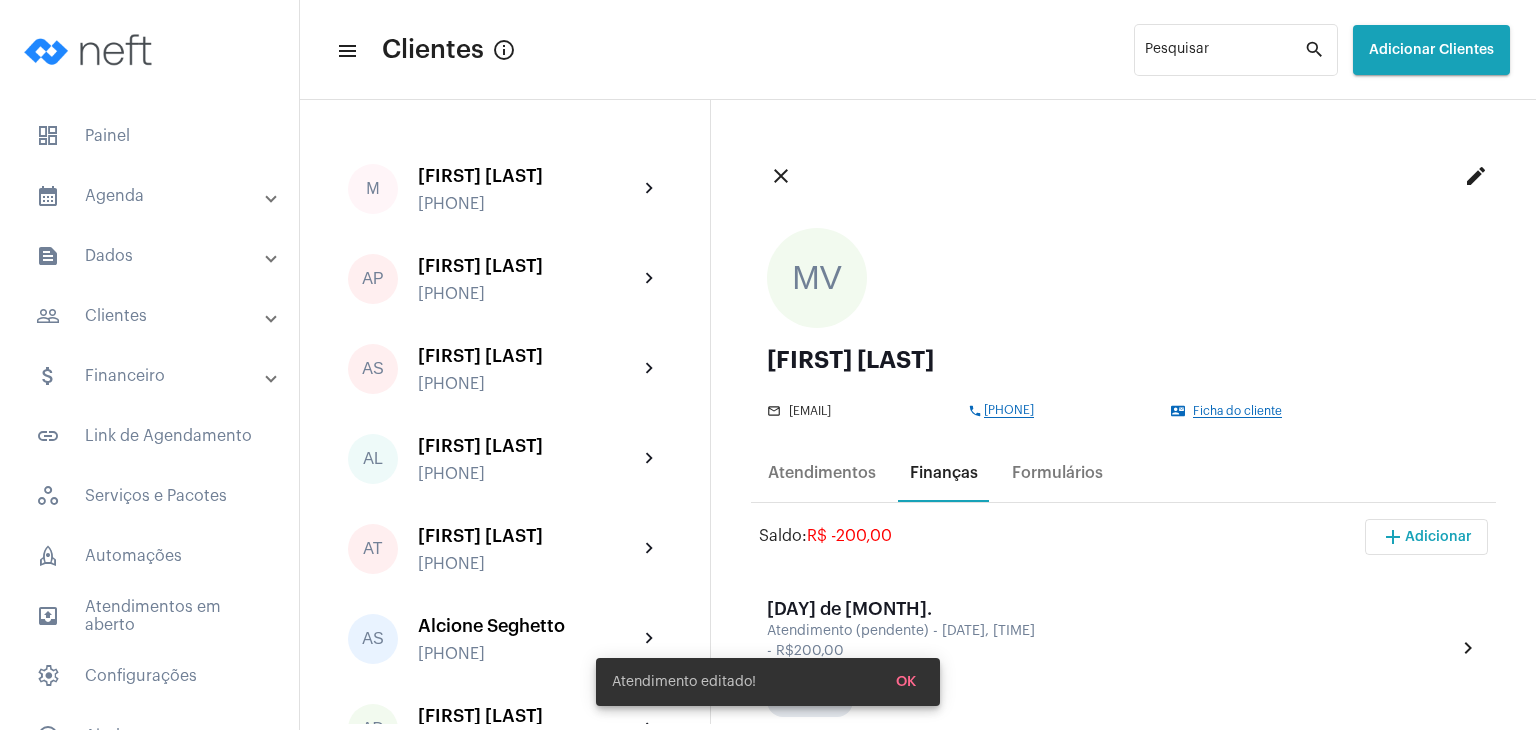 scroll, scrollTop: 300, scrollLeft: 0, axis: vertical 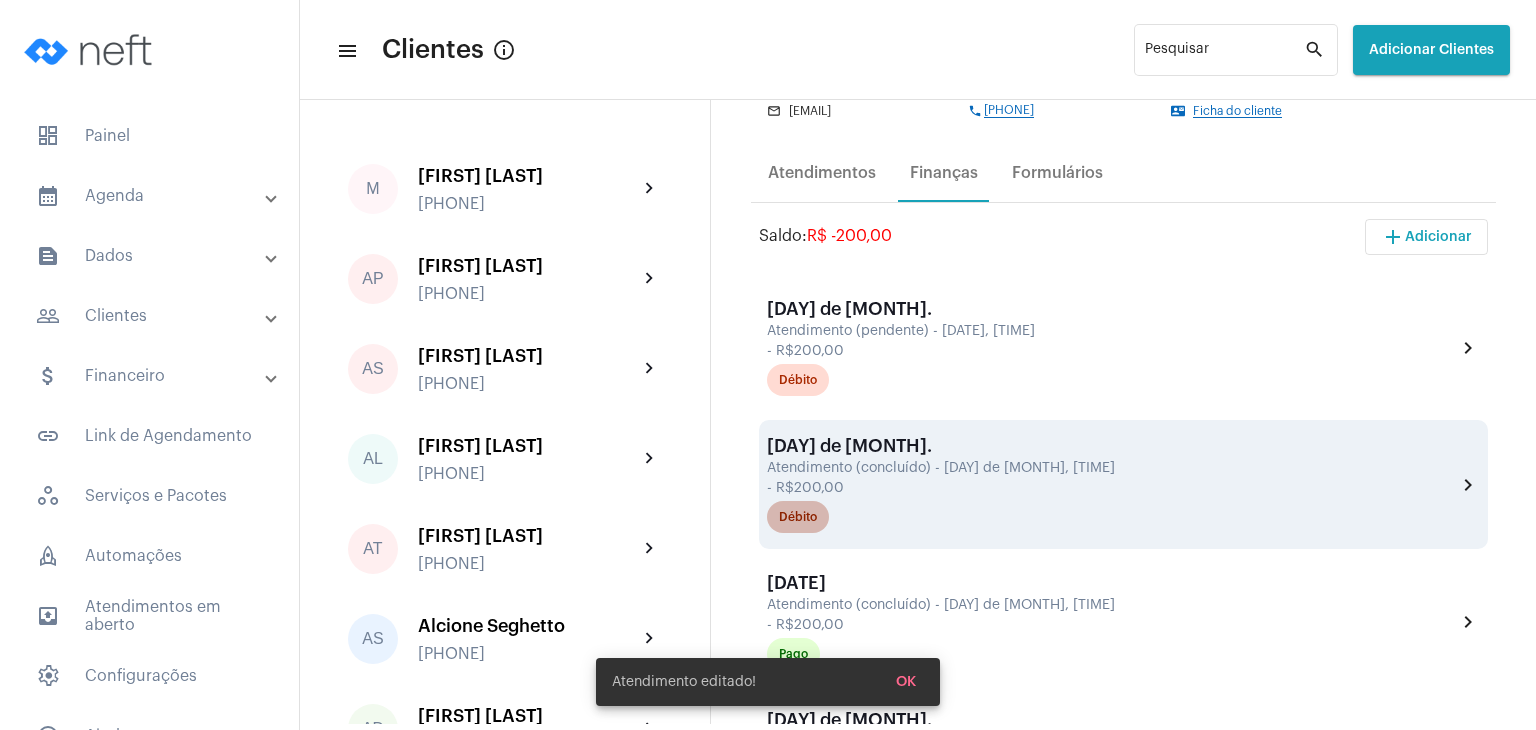 click on "Débito" at bounding box center (798, 517) 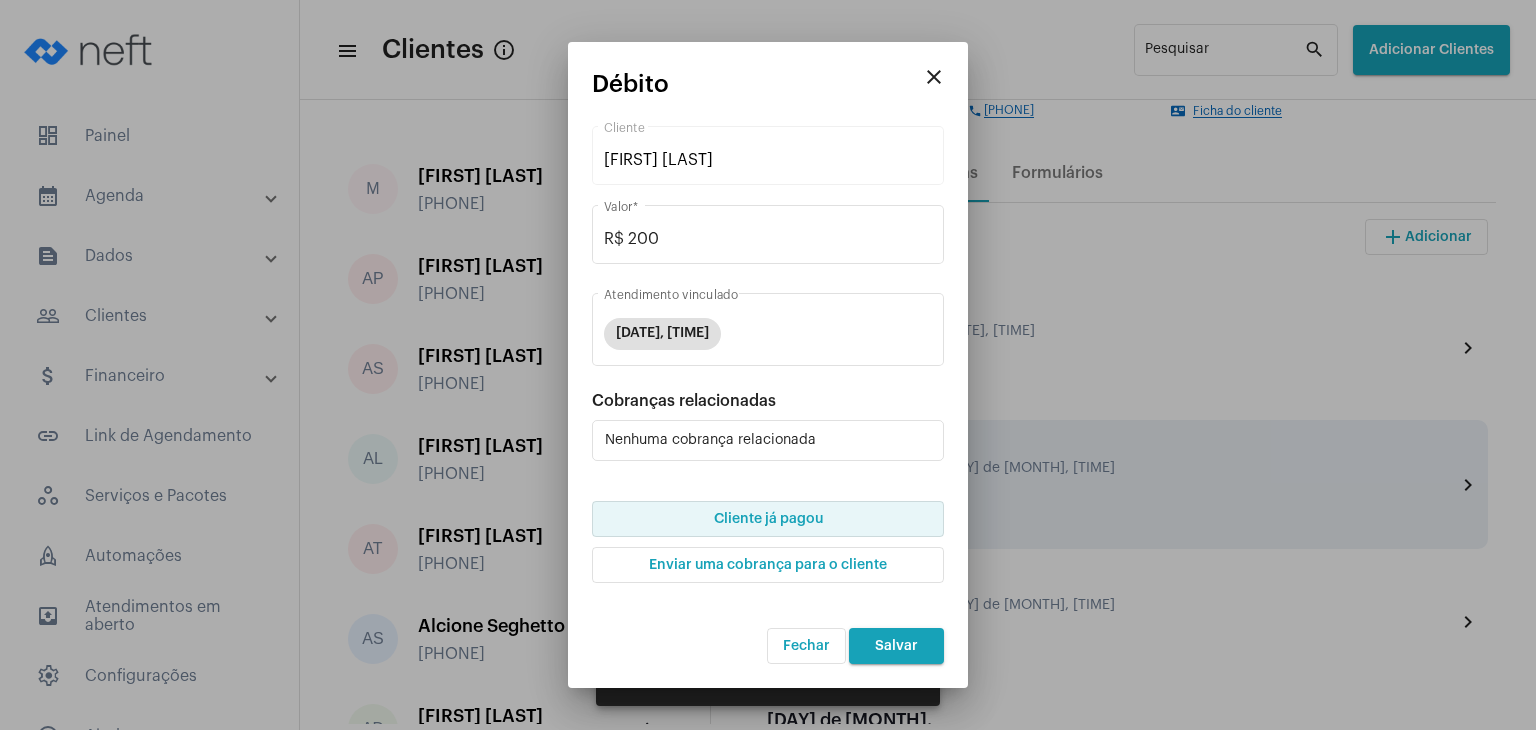 click on "Cliente já pagou" at bounding box center (768, 519) 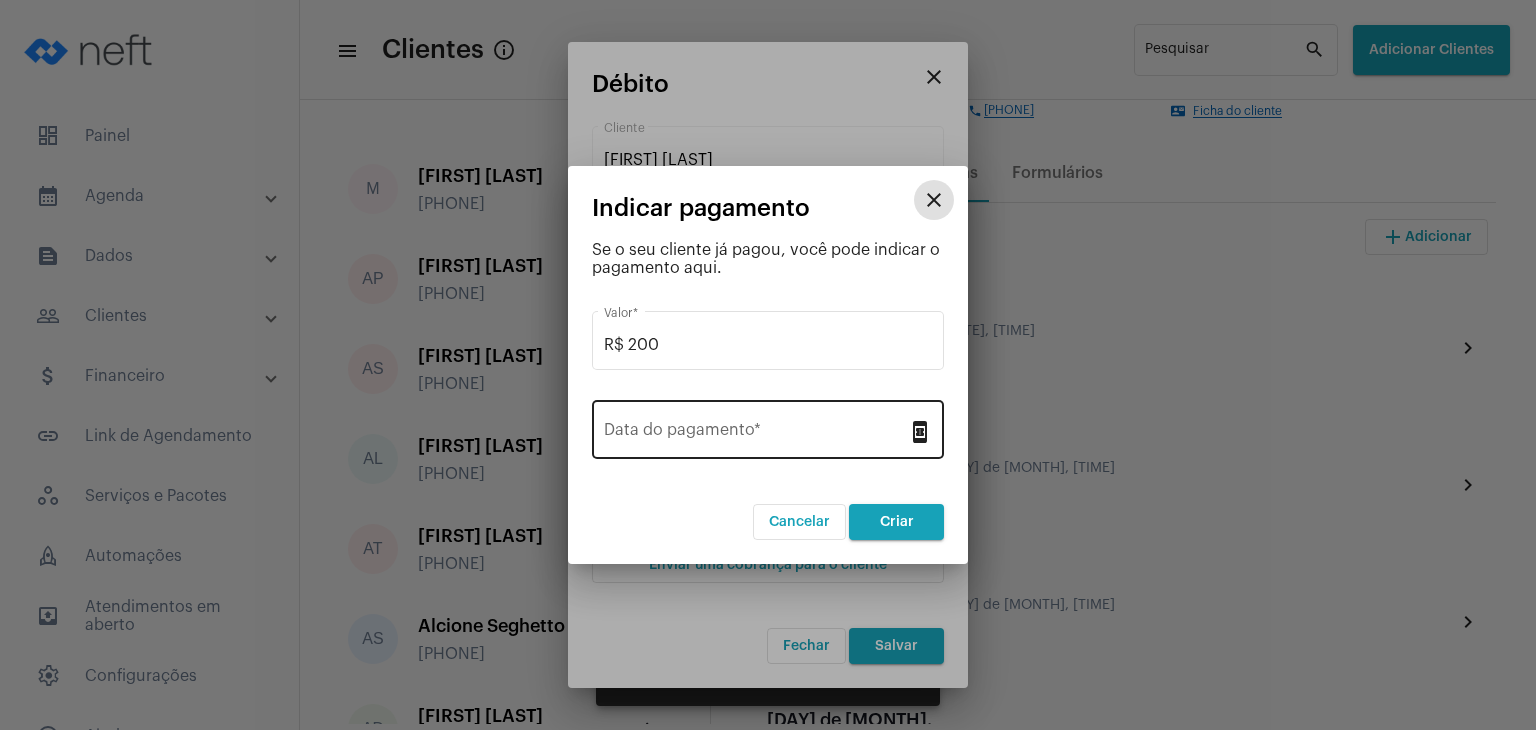 click on "Data do pagamento  *" at bounding box center (756, 434) 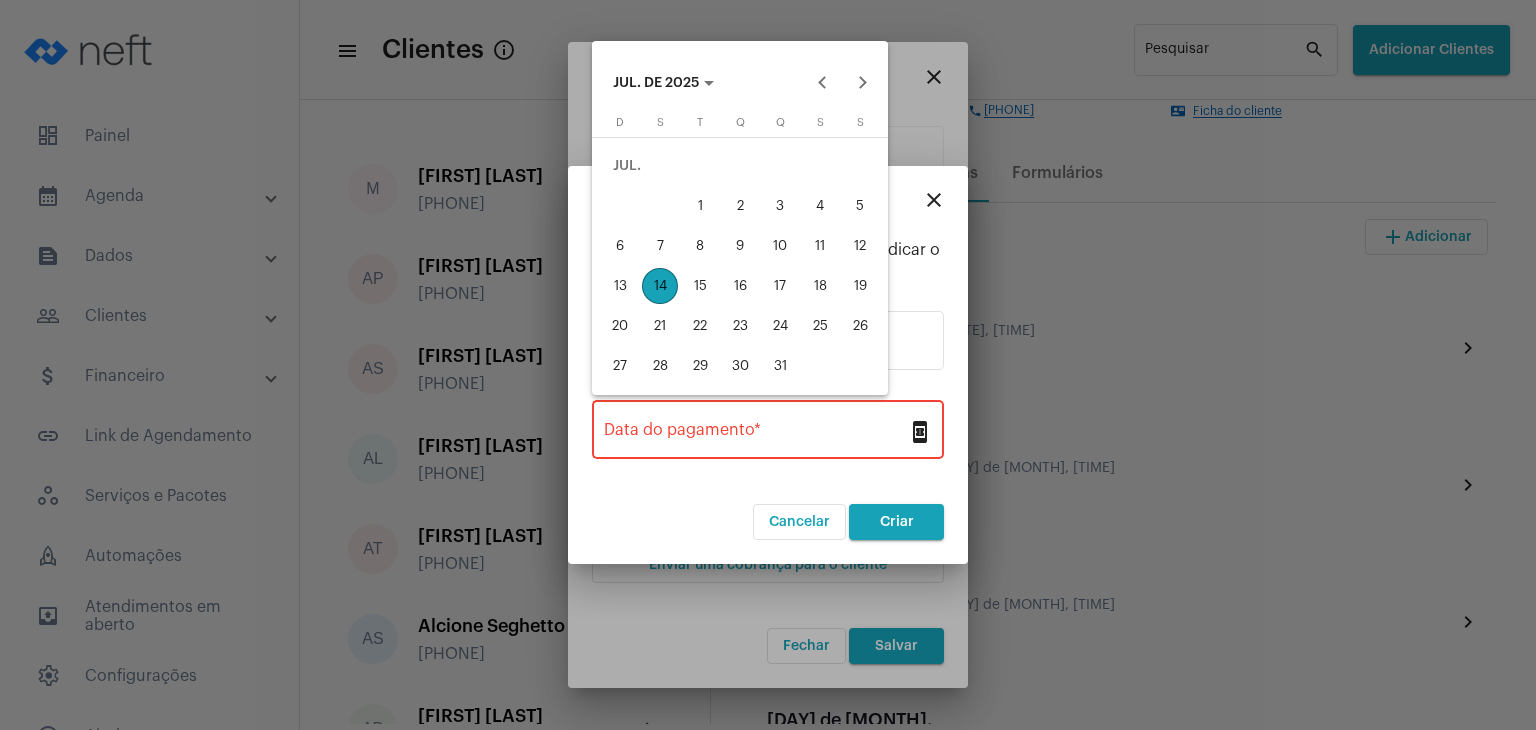 click on "14" at bounding box center (660, 286) 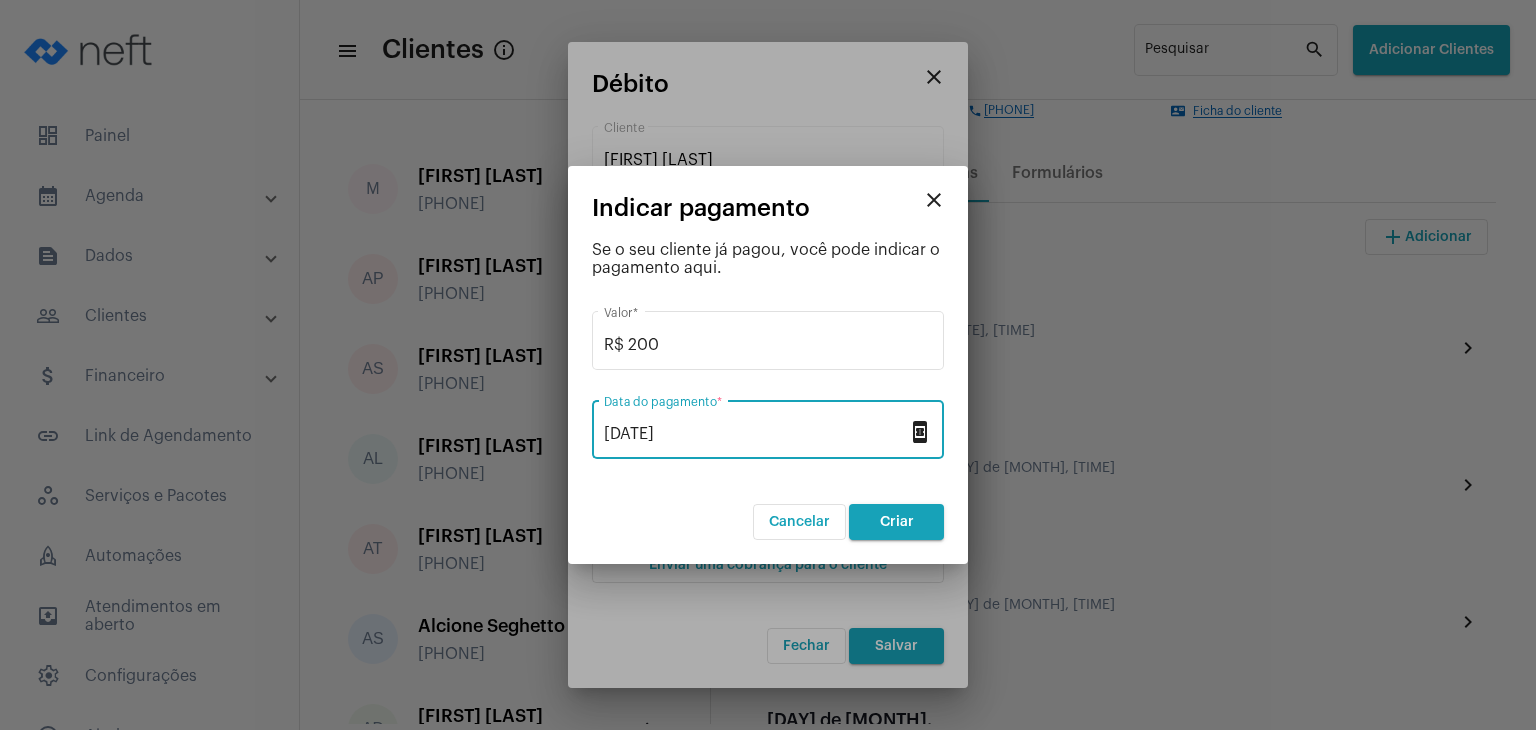 click on "Criar" at bounding box center [896, 522] 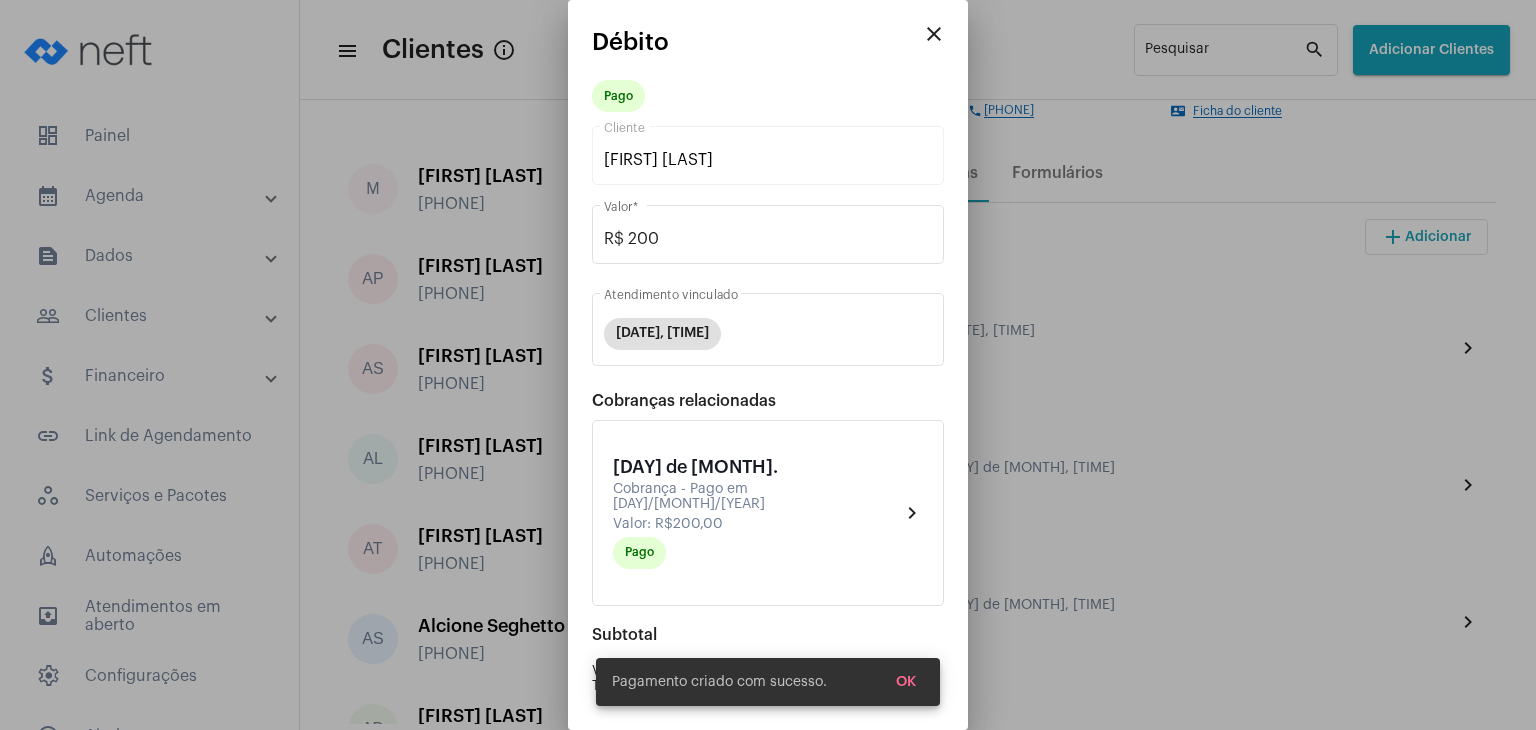 click on "OK" at bounding box center (906, 682) 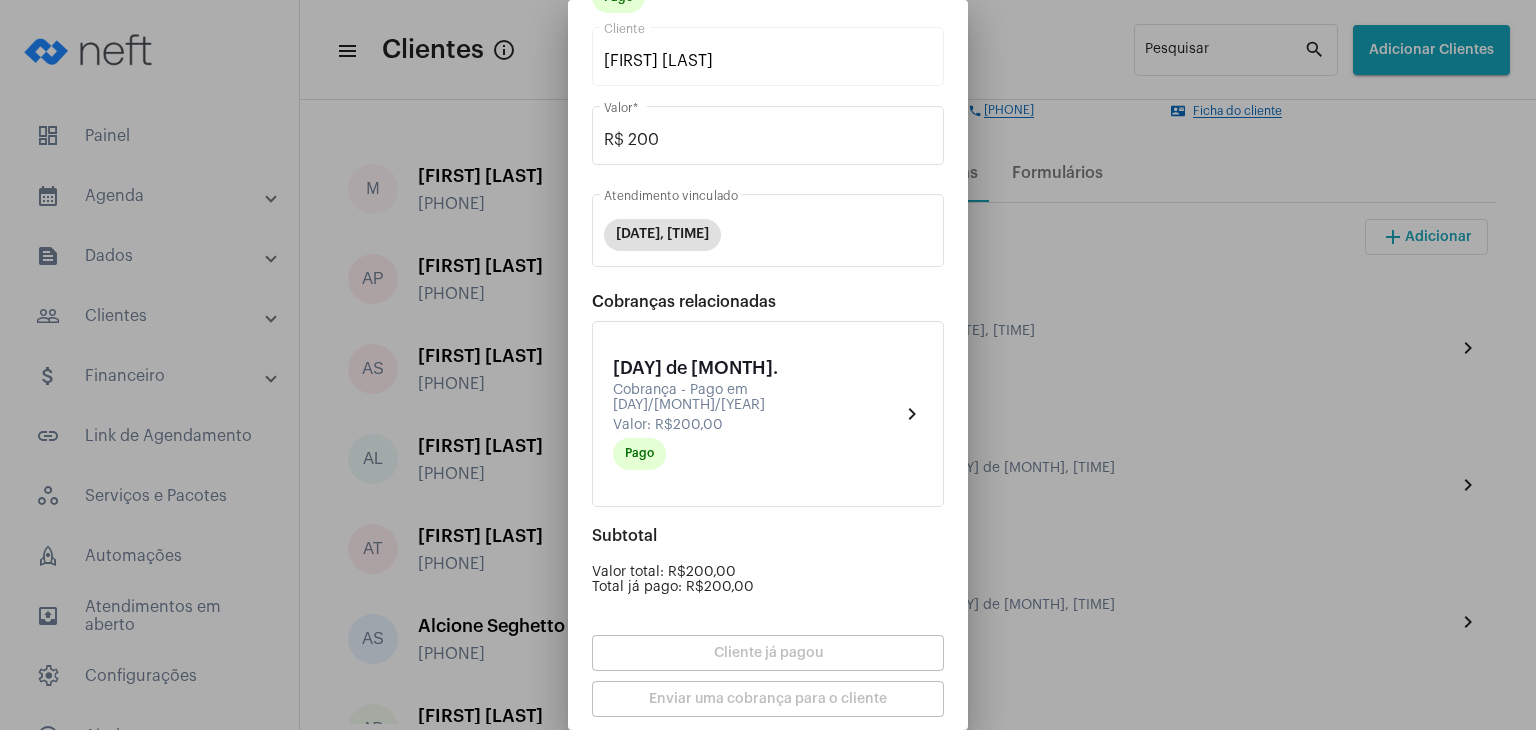scroll, scrollTop: 174, scrollLeft: 0, axis: vertical 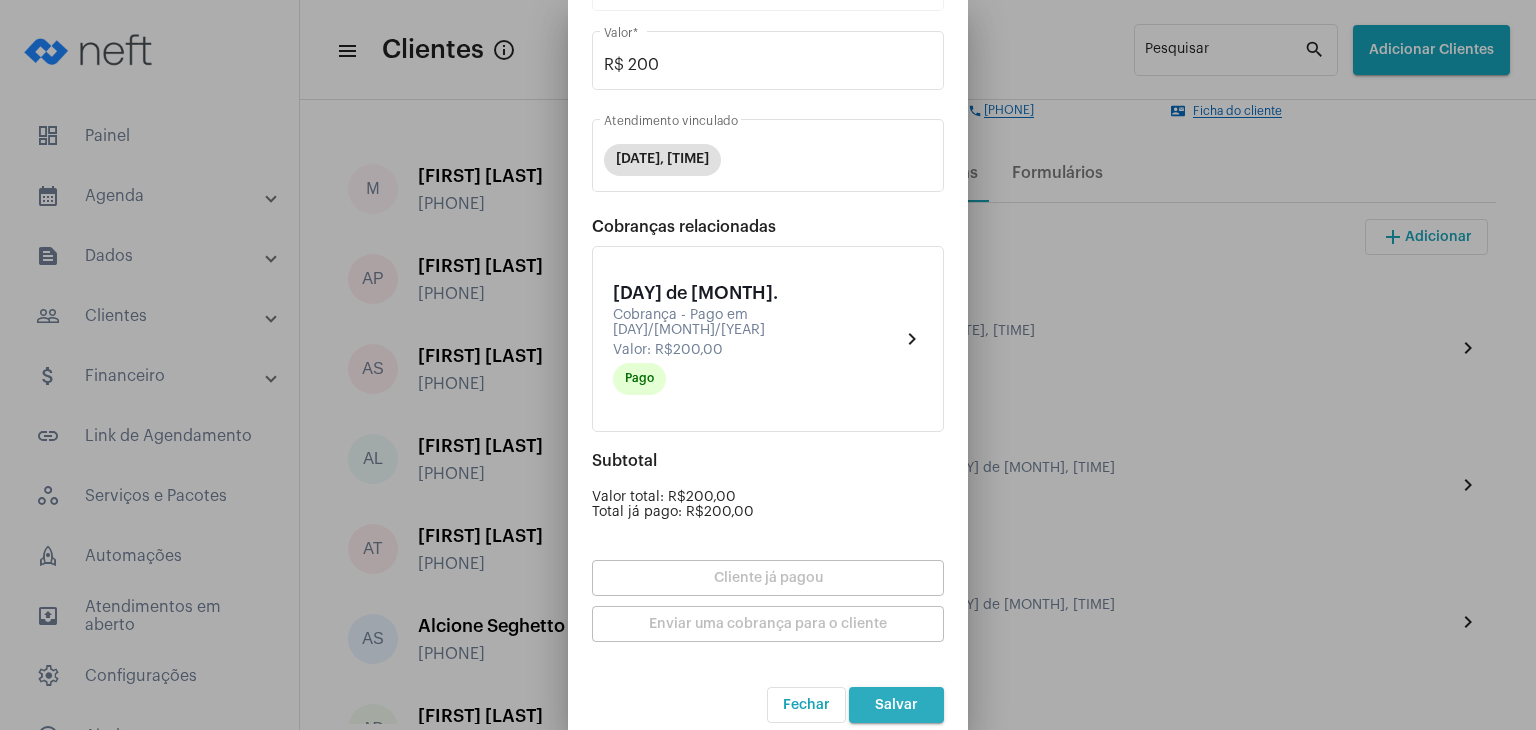 click on "Salvar" at bounding box center (896, 705) 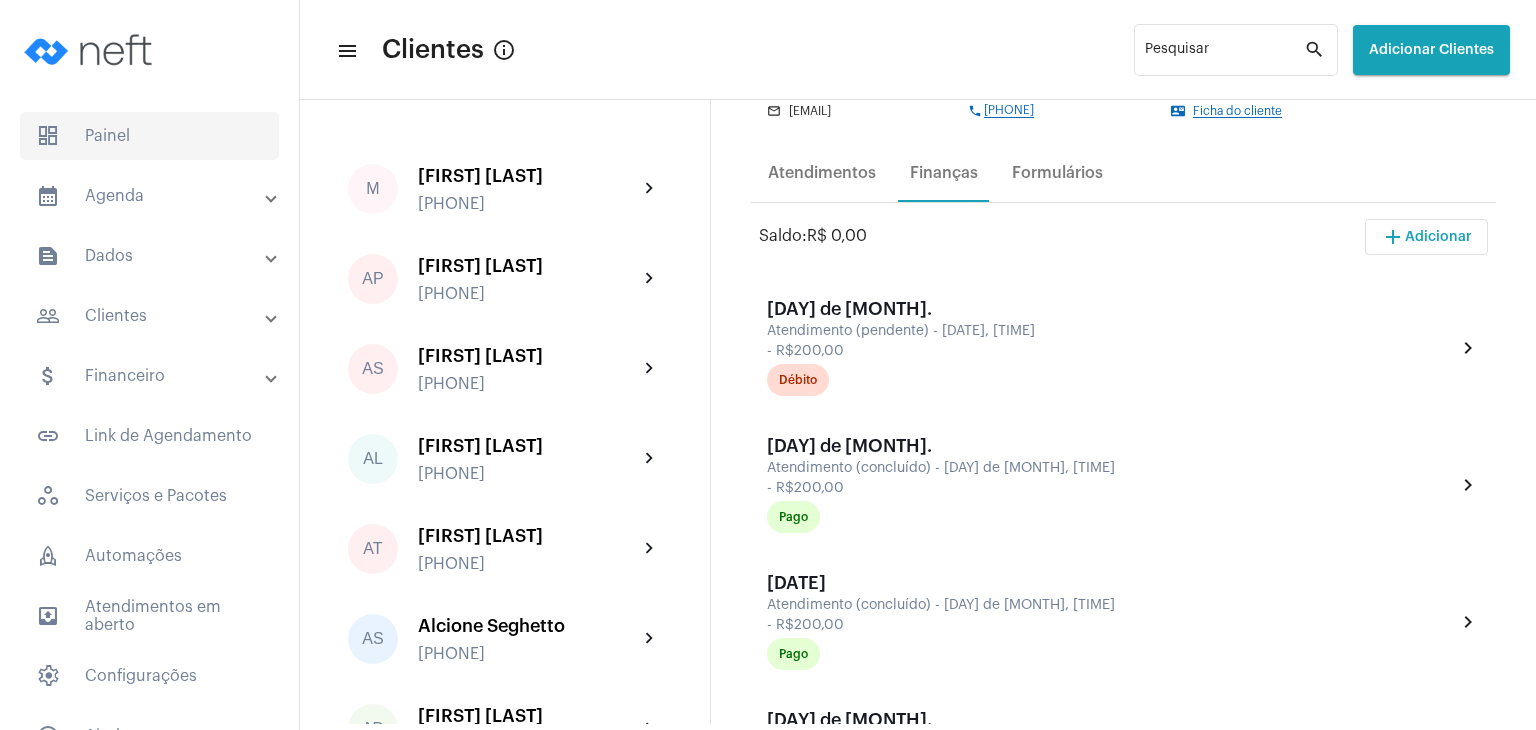 click on "dashboard   Painel" 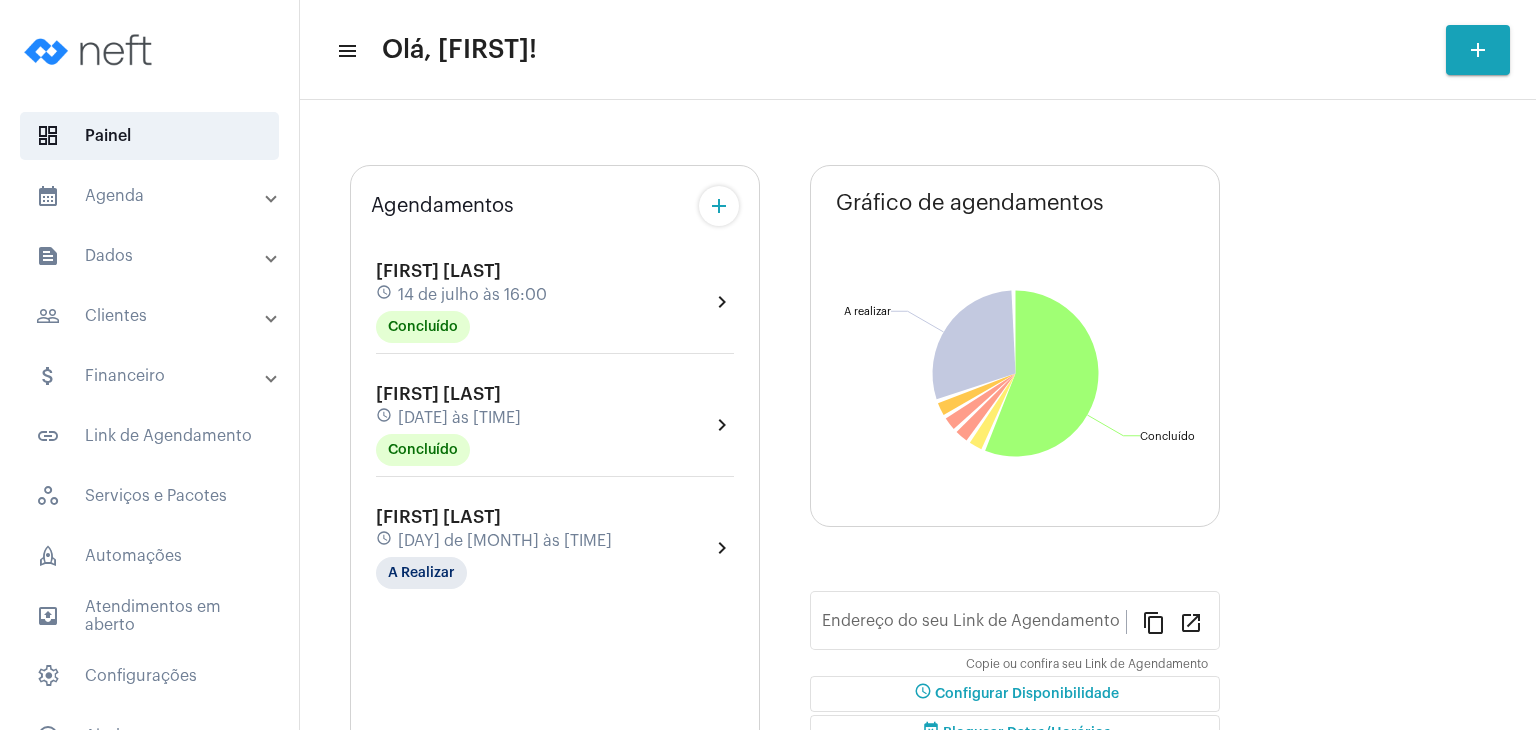 type on "https://neft.com.br/[FIRST]-[LAST]" 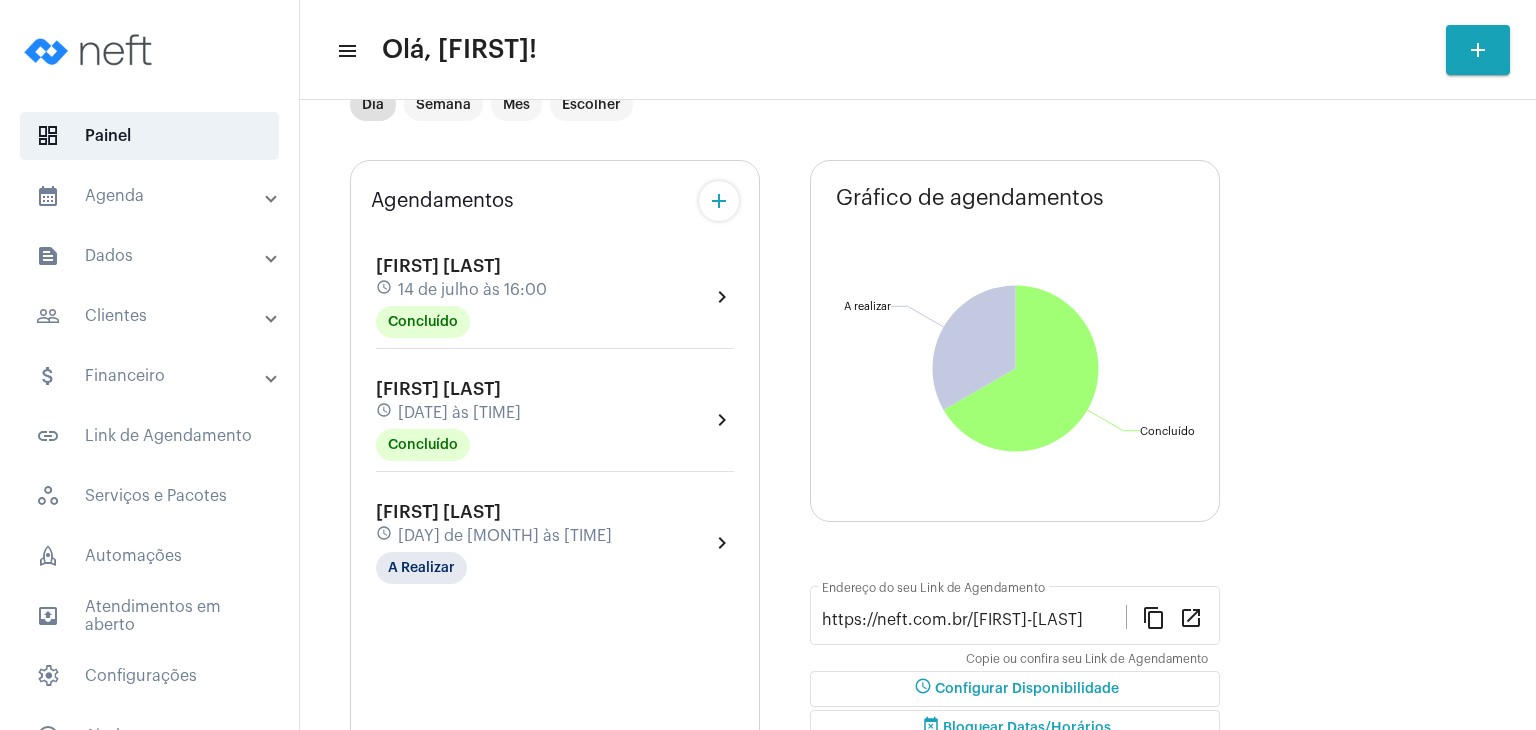 scroll, scrollTop: 100, scrollLeft: 0, axis: vertical 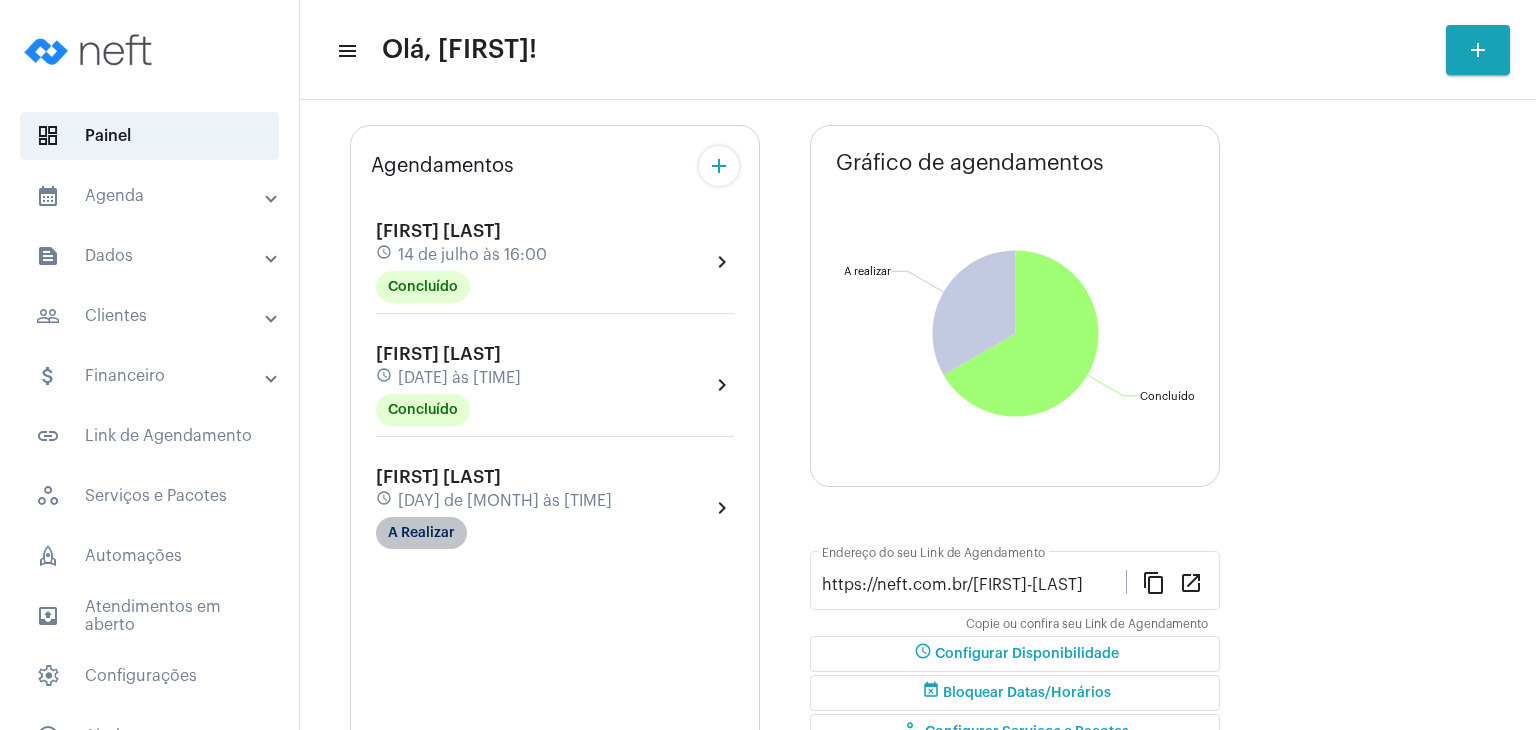 click on "A Realizar" 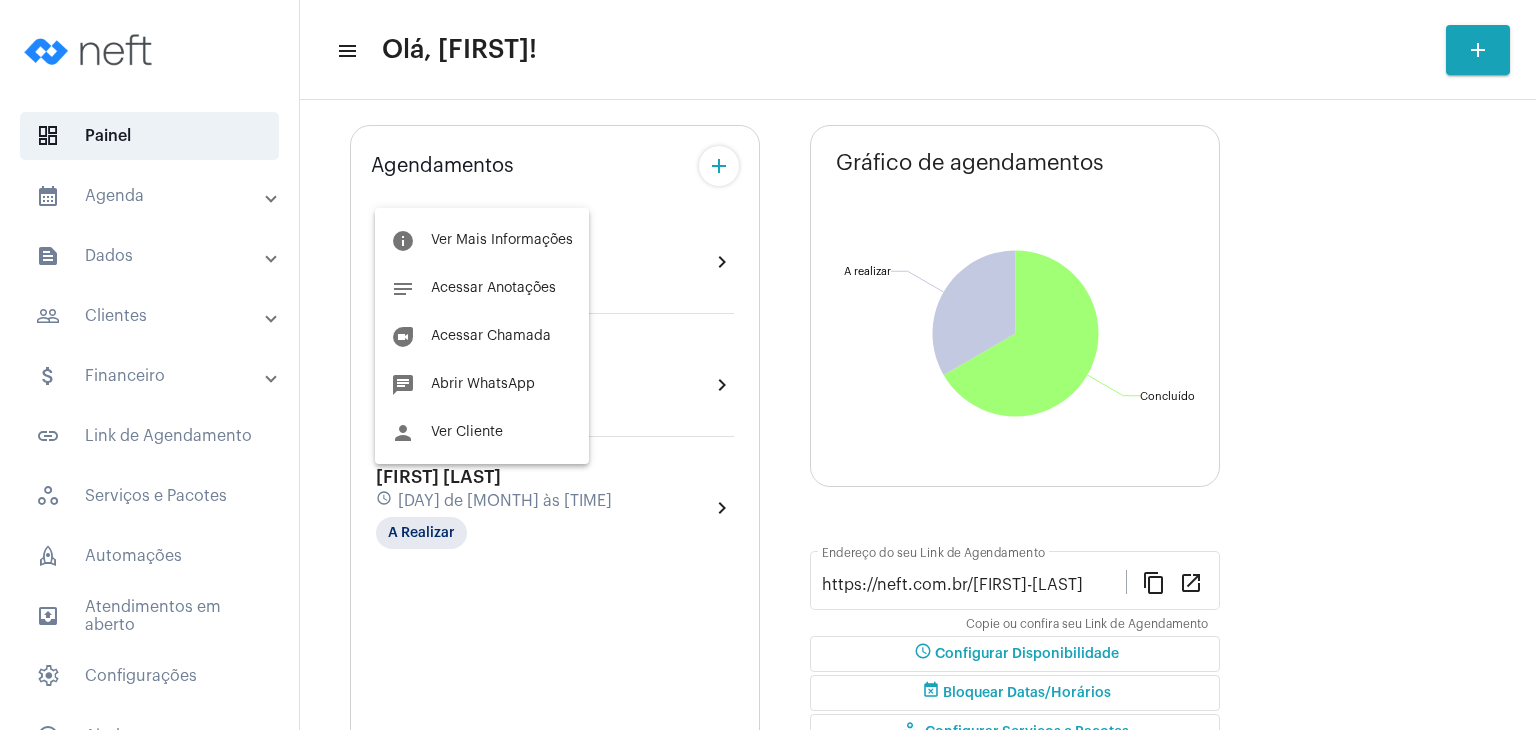 click on "person Ver Cliente" at bounding box center [482, 432] 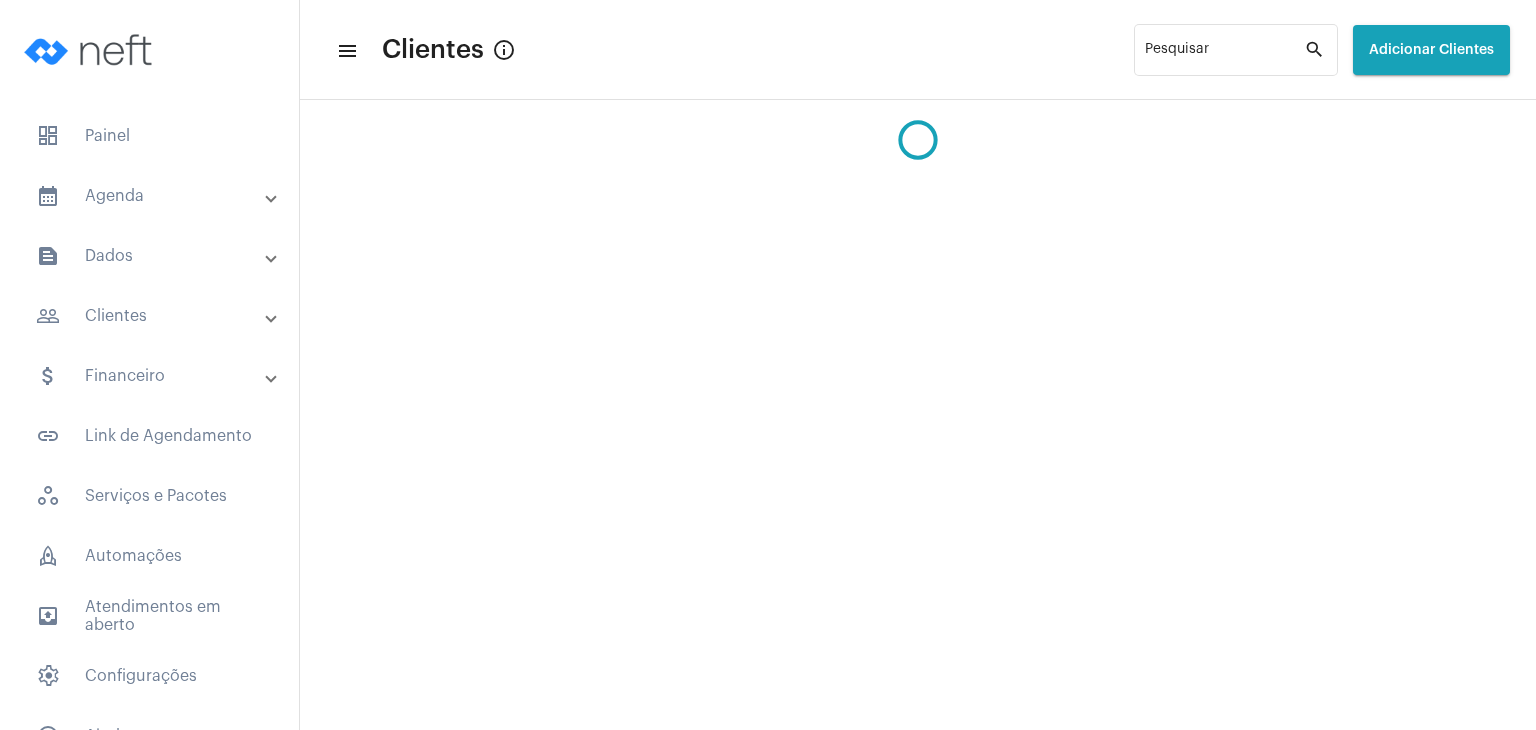 scroll, scrollTop: 0, scrollLeft: 0, axis: both 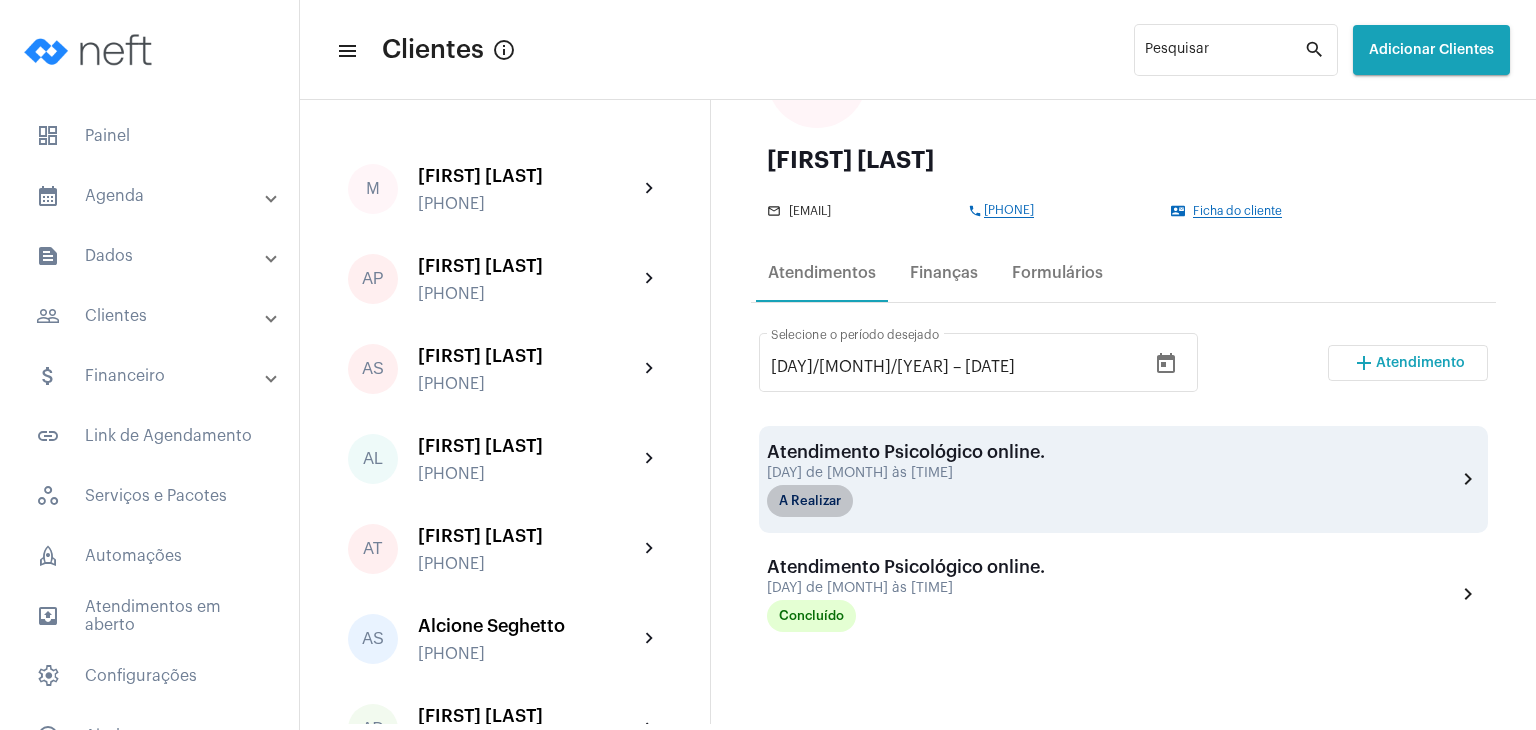 click on "A Realizar" at bounding box center (810, 501) 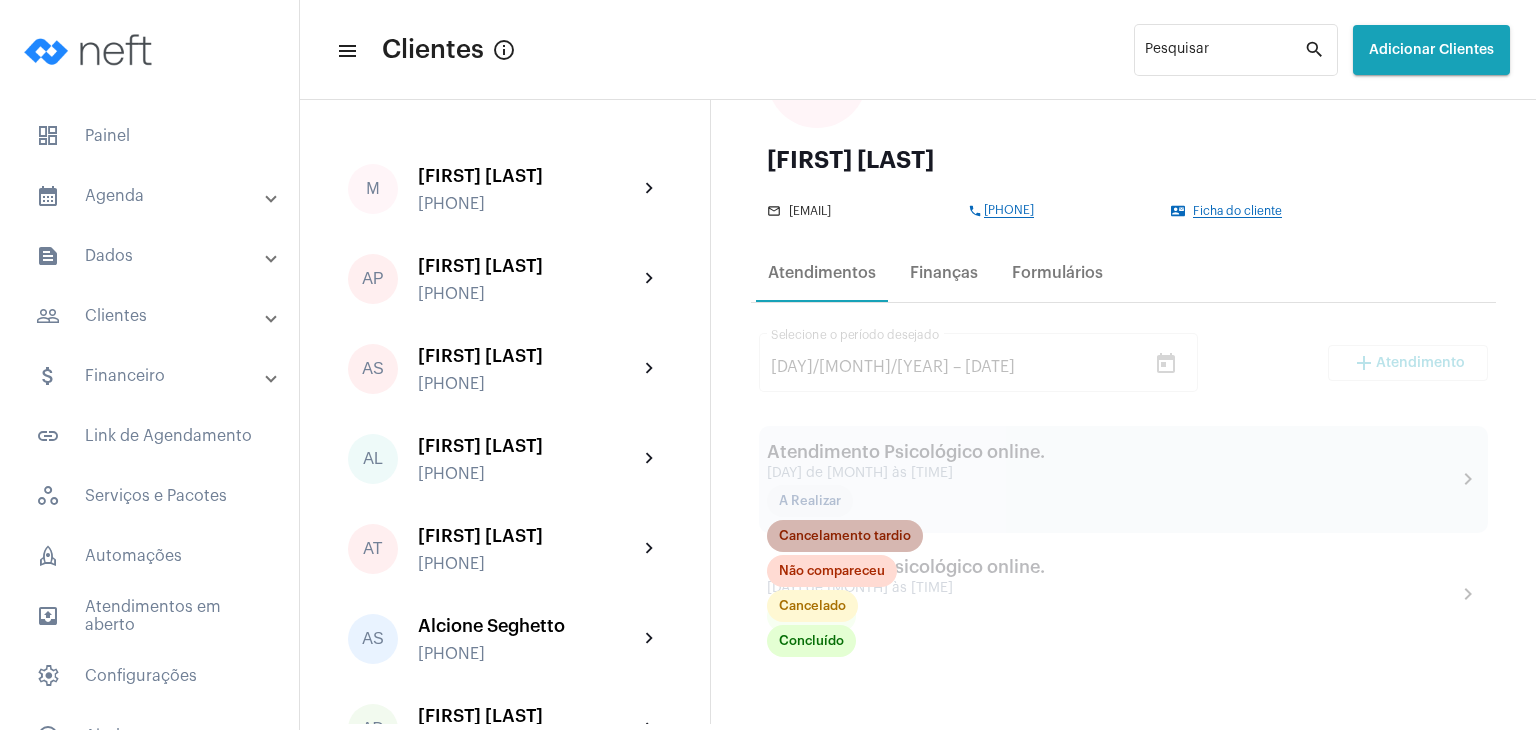 click on "Cancelamento tardio" 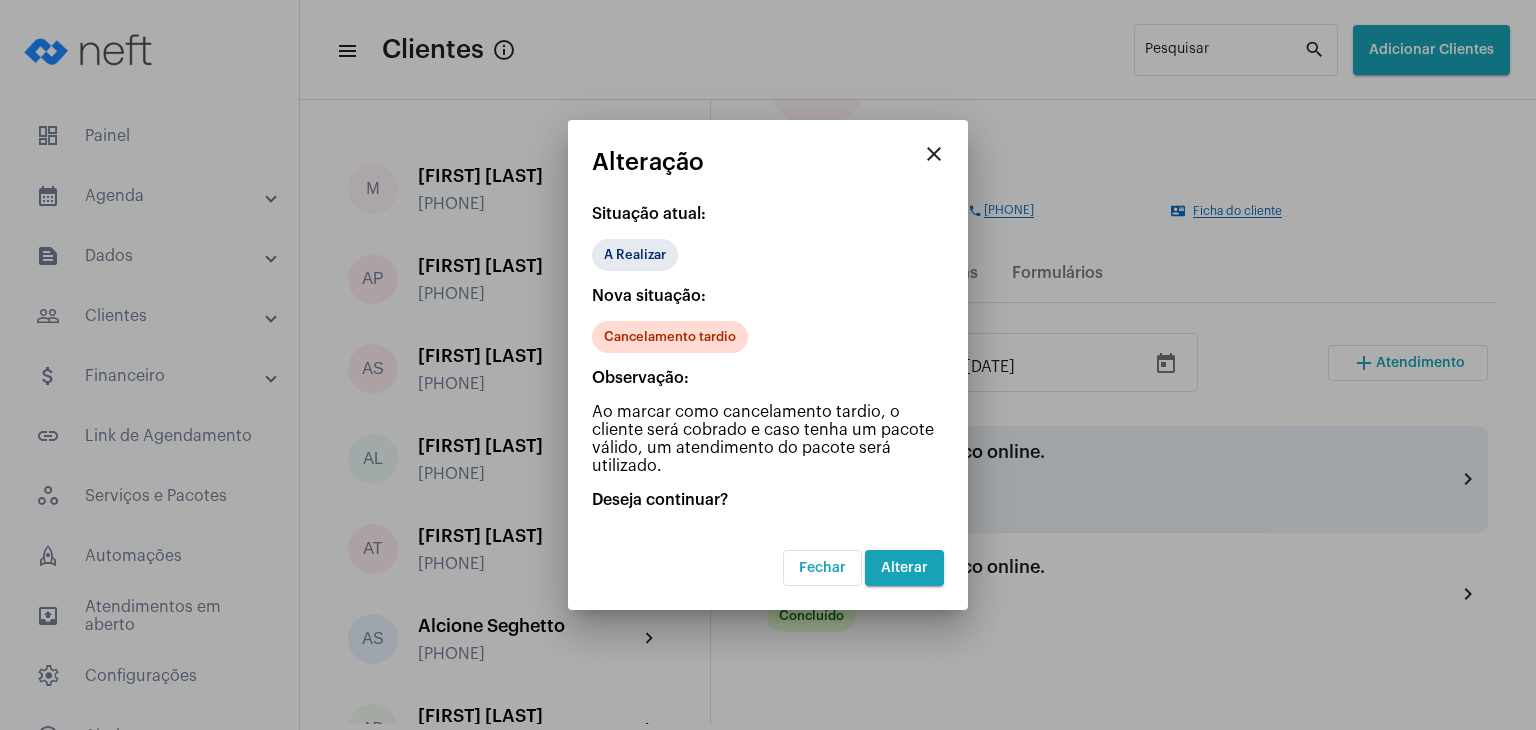 click on "Alterar" at bounding box center [904, 568] 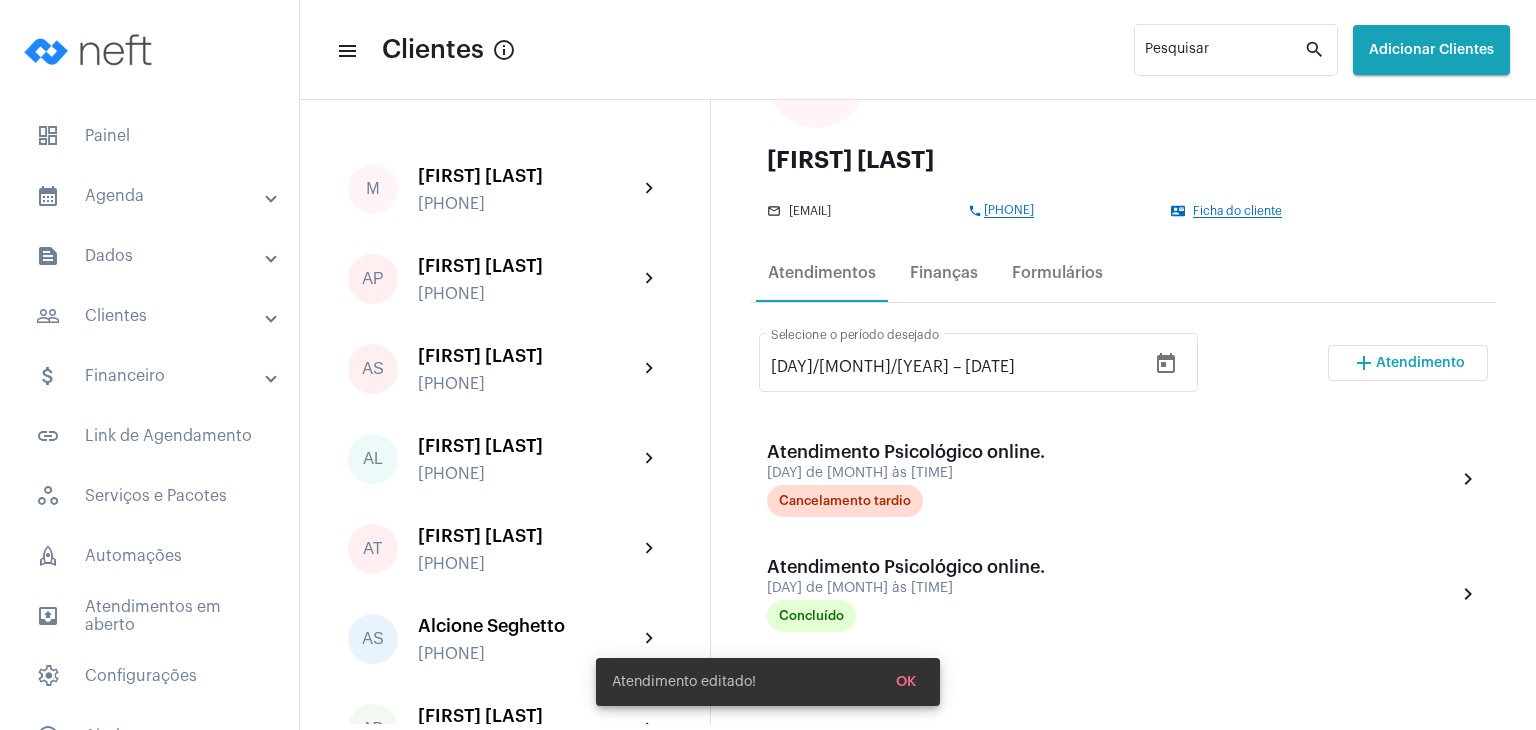 click on "add Atendimento" at bounding box center (1408, 363) 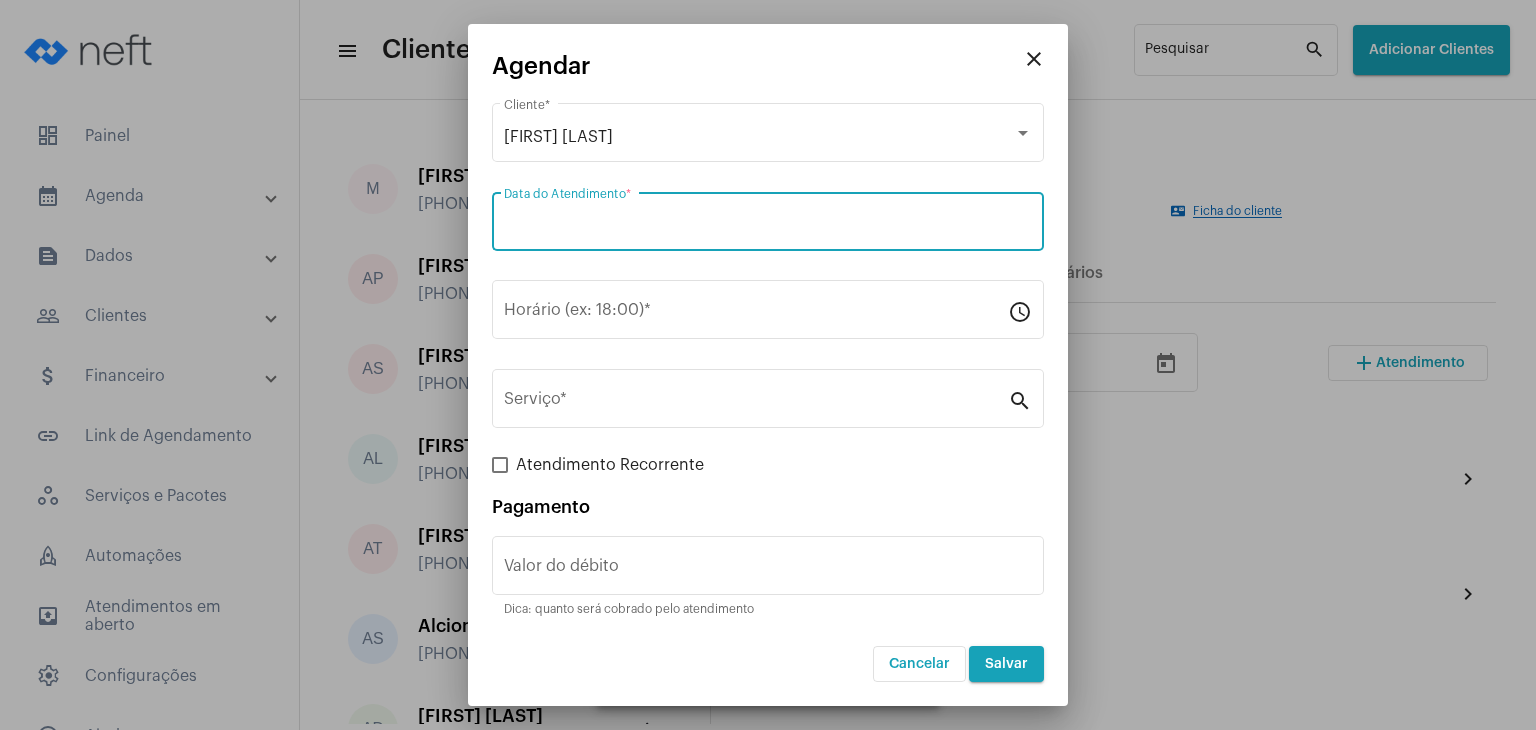 click on "Data do Atendimento  *" at bounding box center (768, 226) 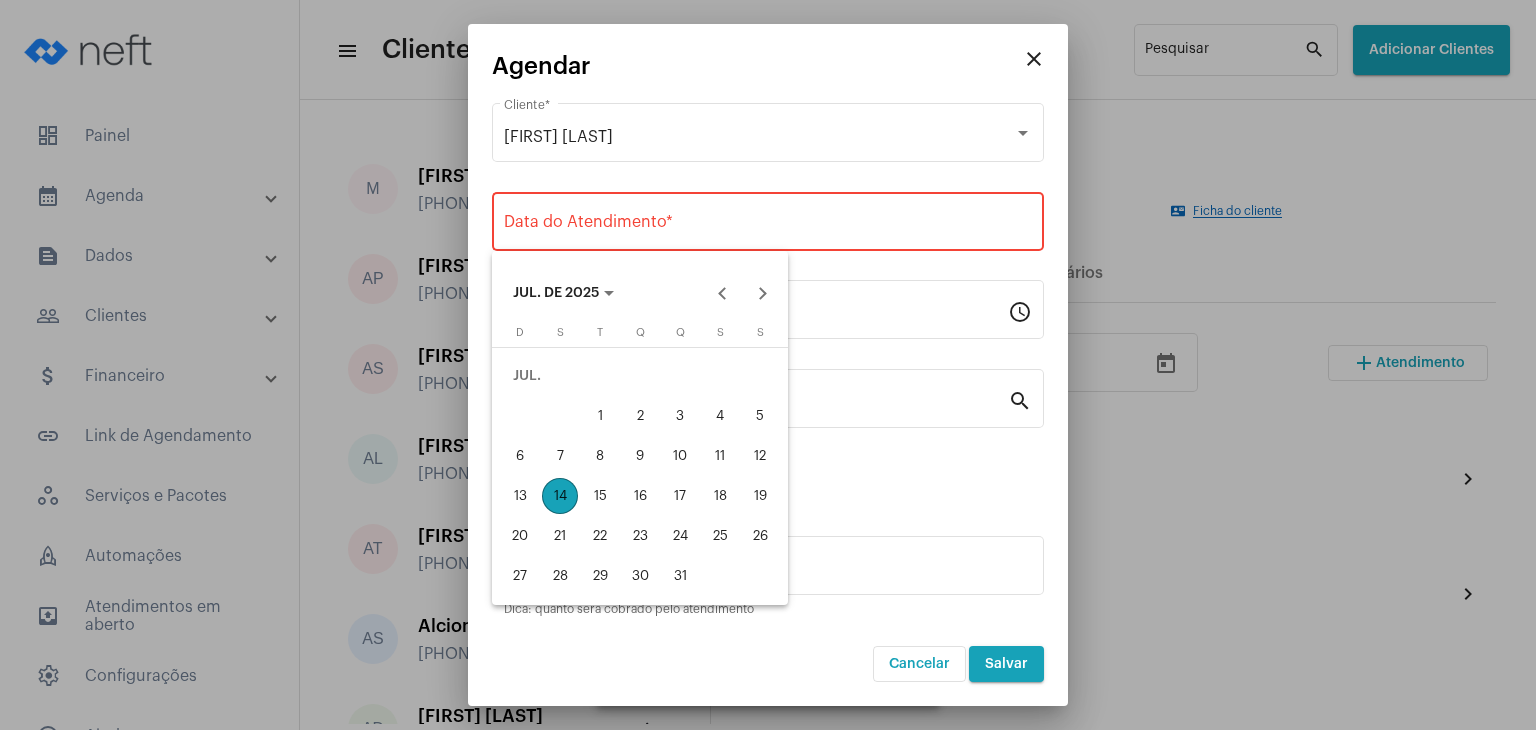 click on "21" at bounding box center [560, 536] 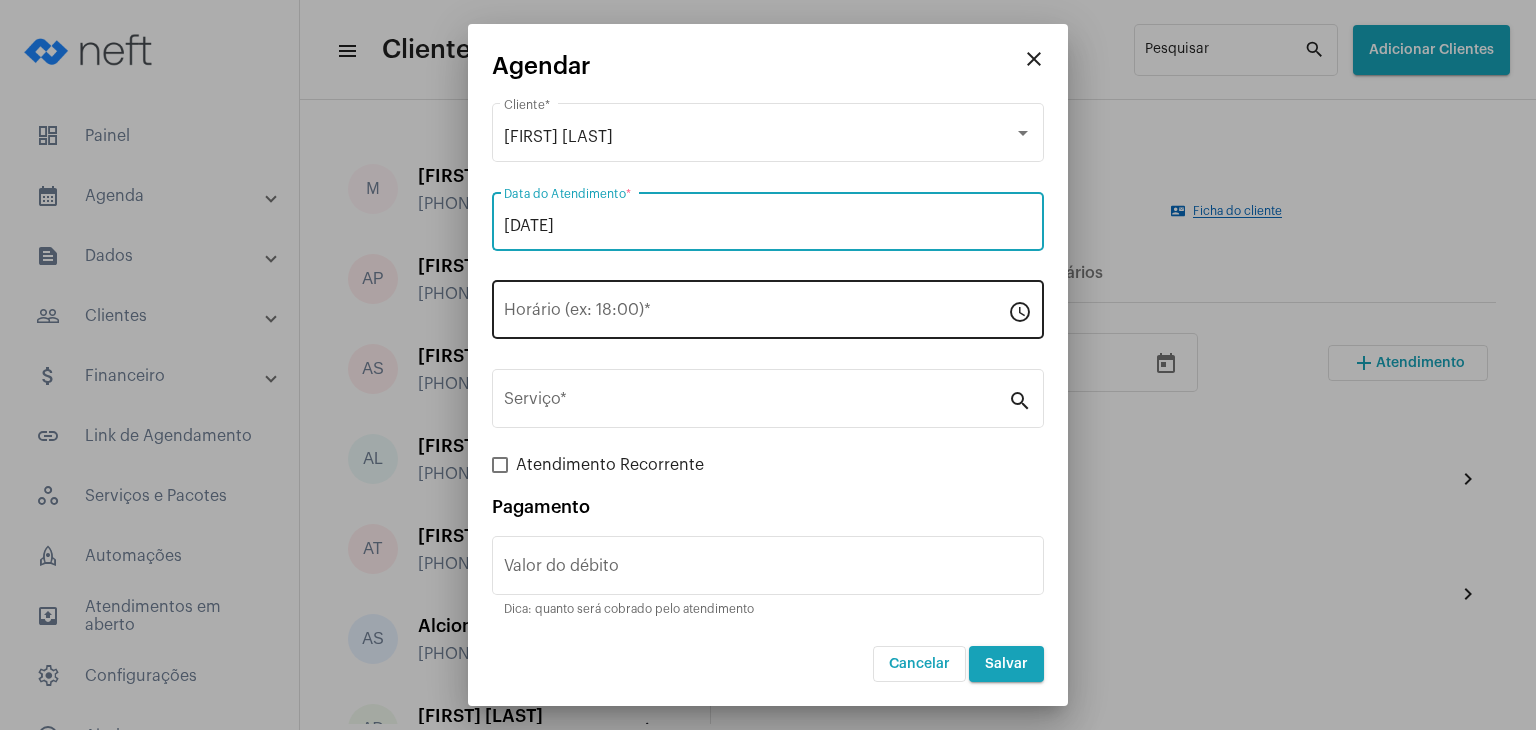 click on "Horário (ex: 18:00)  *" at bounding box center [756, 314] 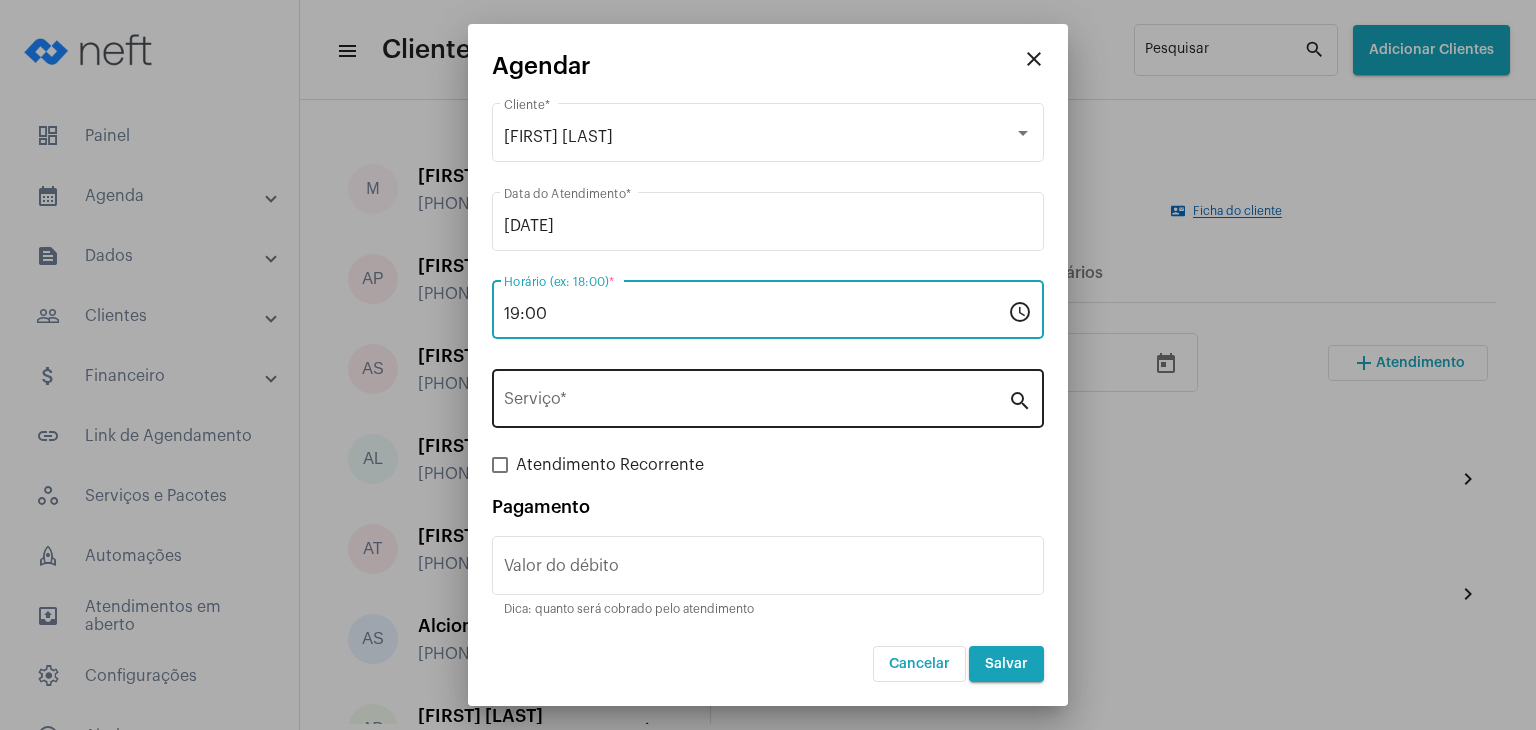 type on "19:00" 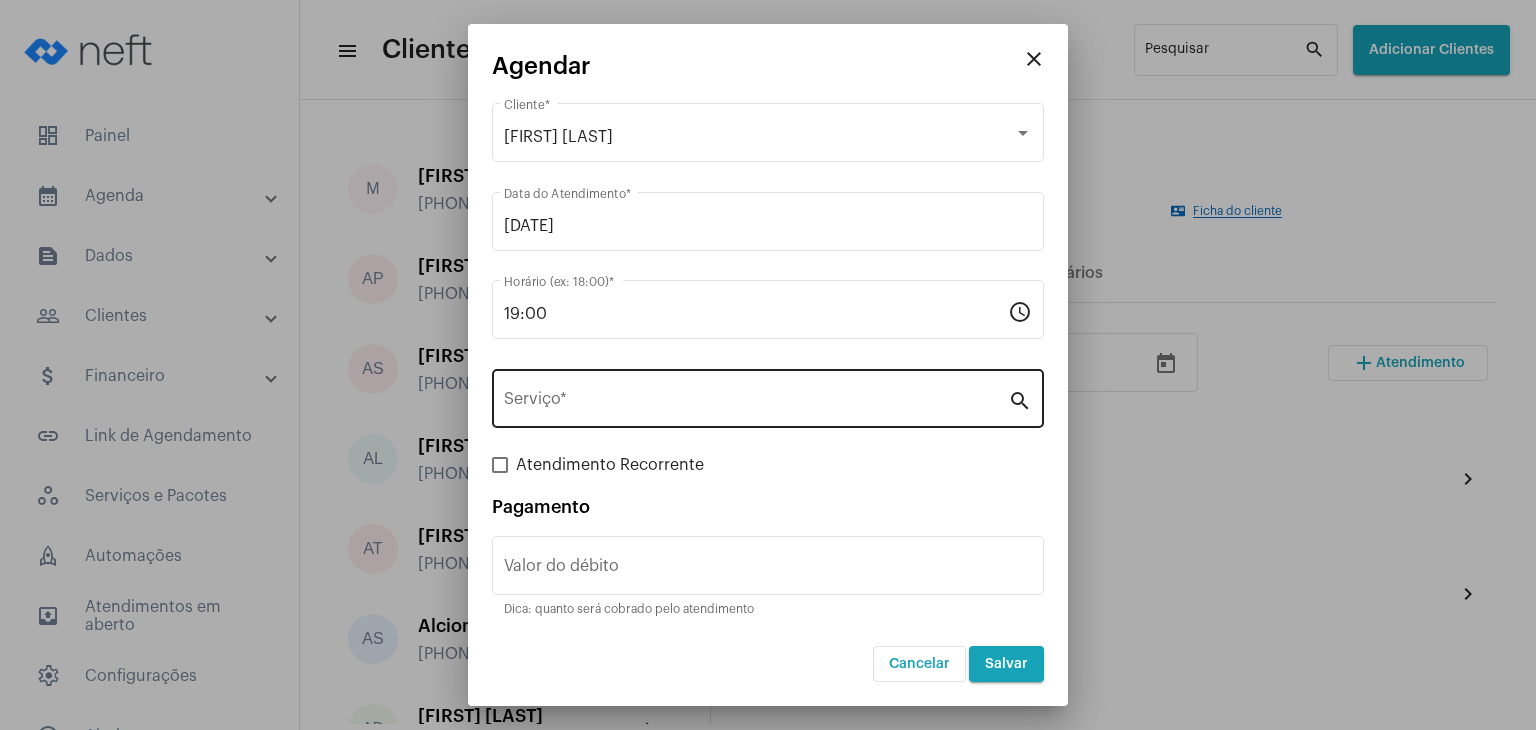 click on "Serviço  *" at bounding box center [756, 396] 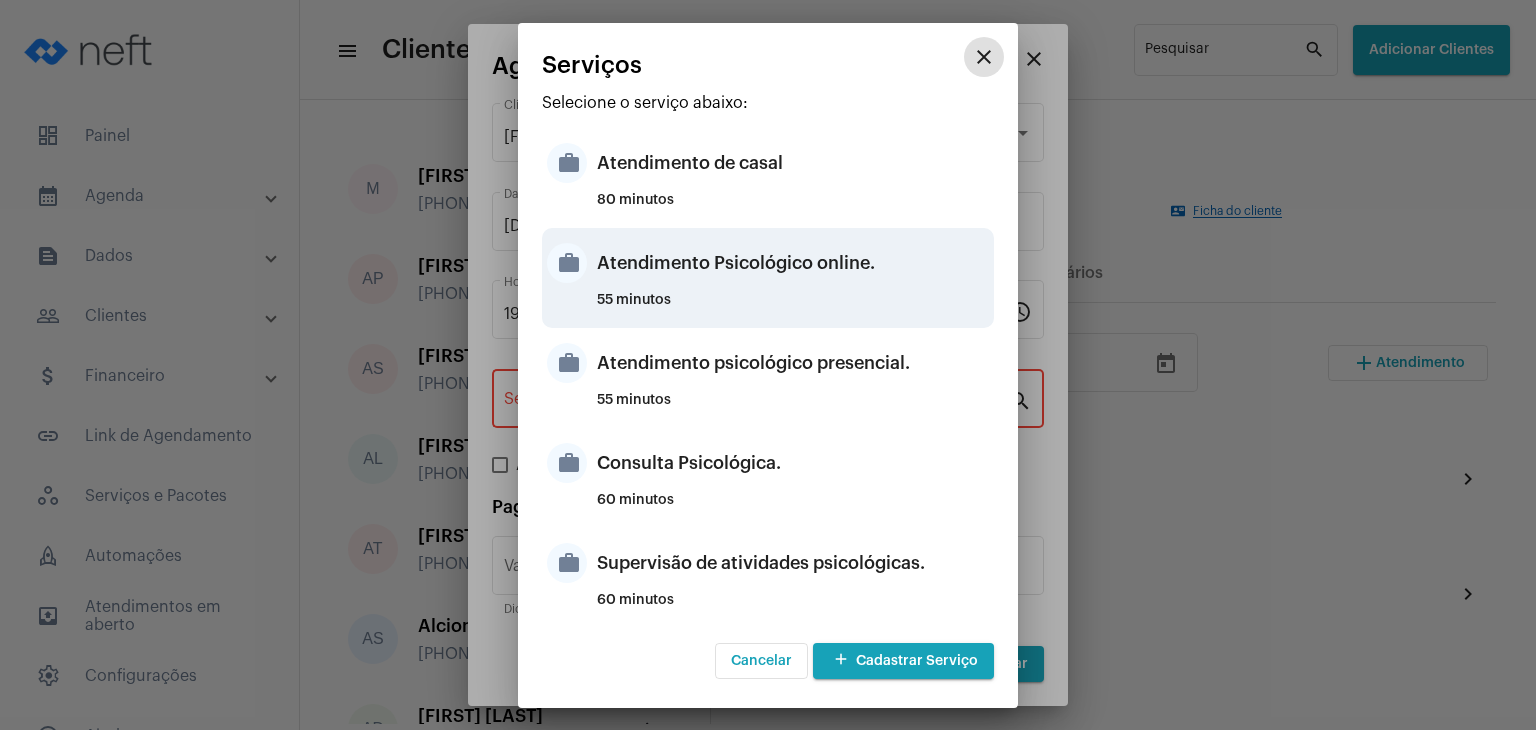 click on "Atendimento Psicológico online." at bounding box center (793, 263) 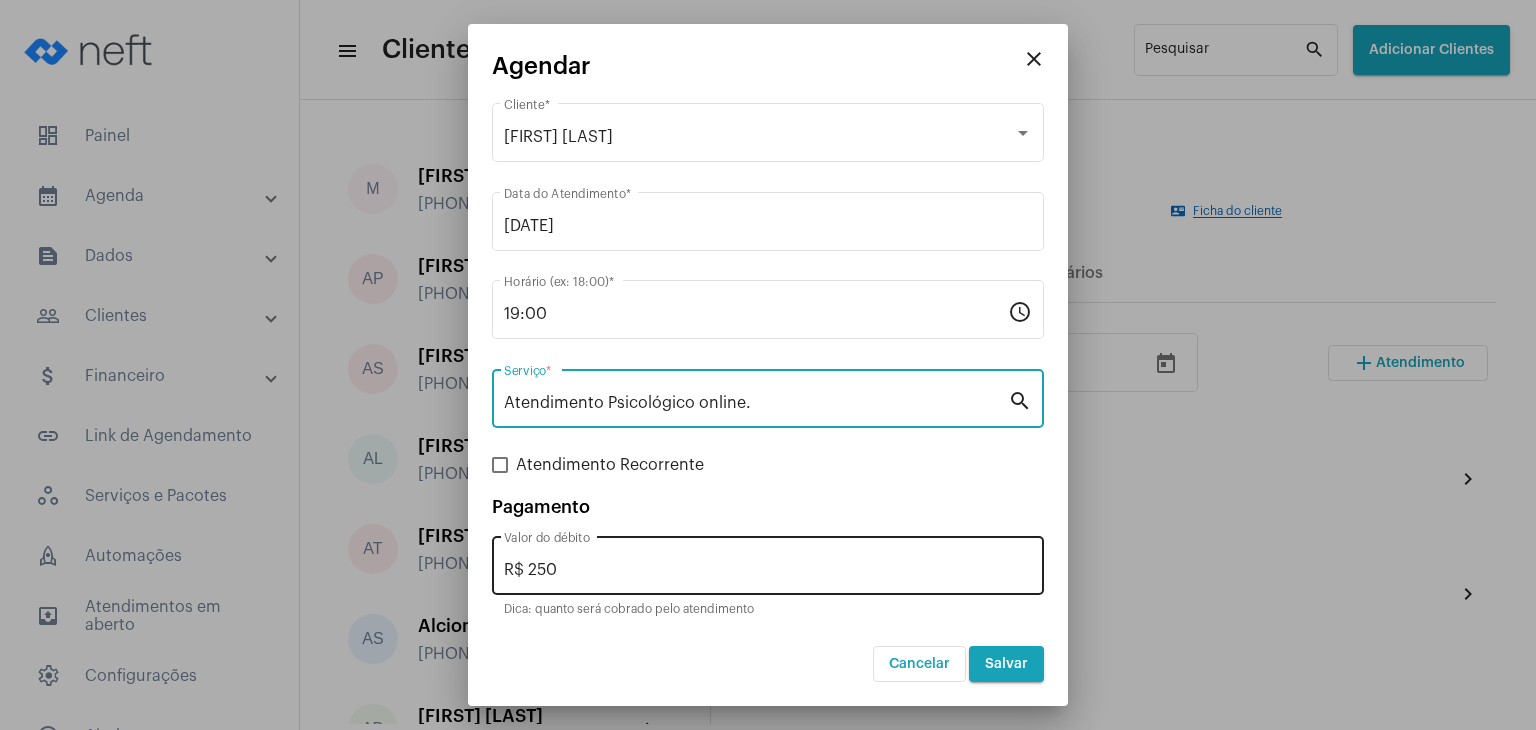 click on "R$ 250" at bounding box center (768, 570) 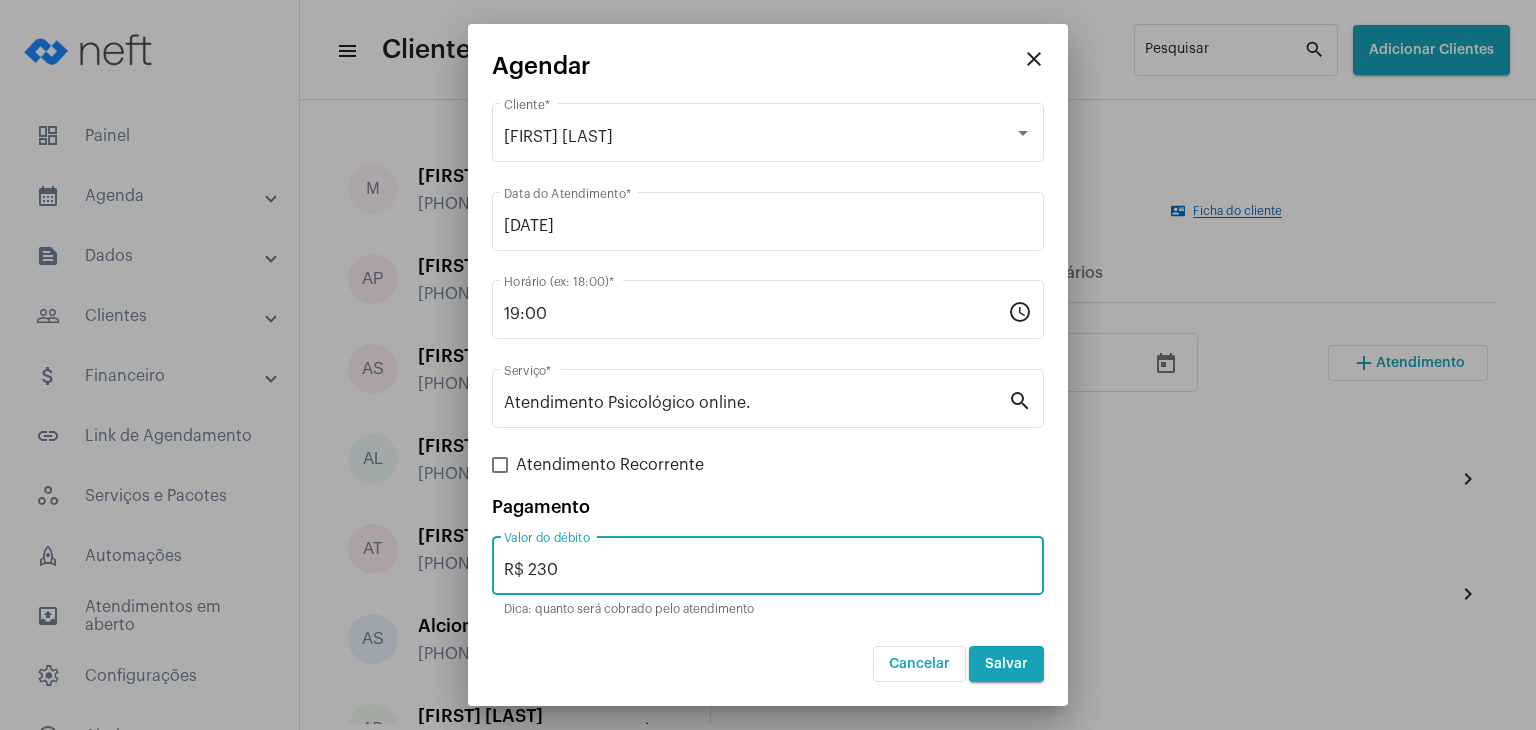 type on "R$ 230" 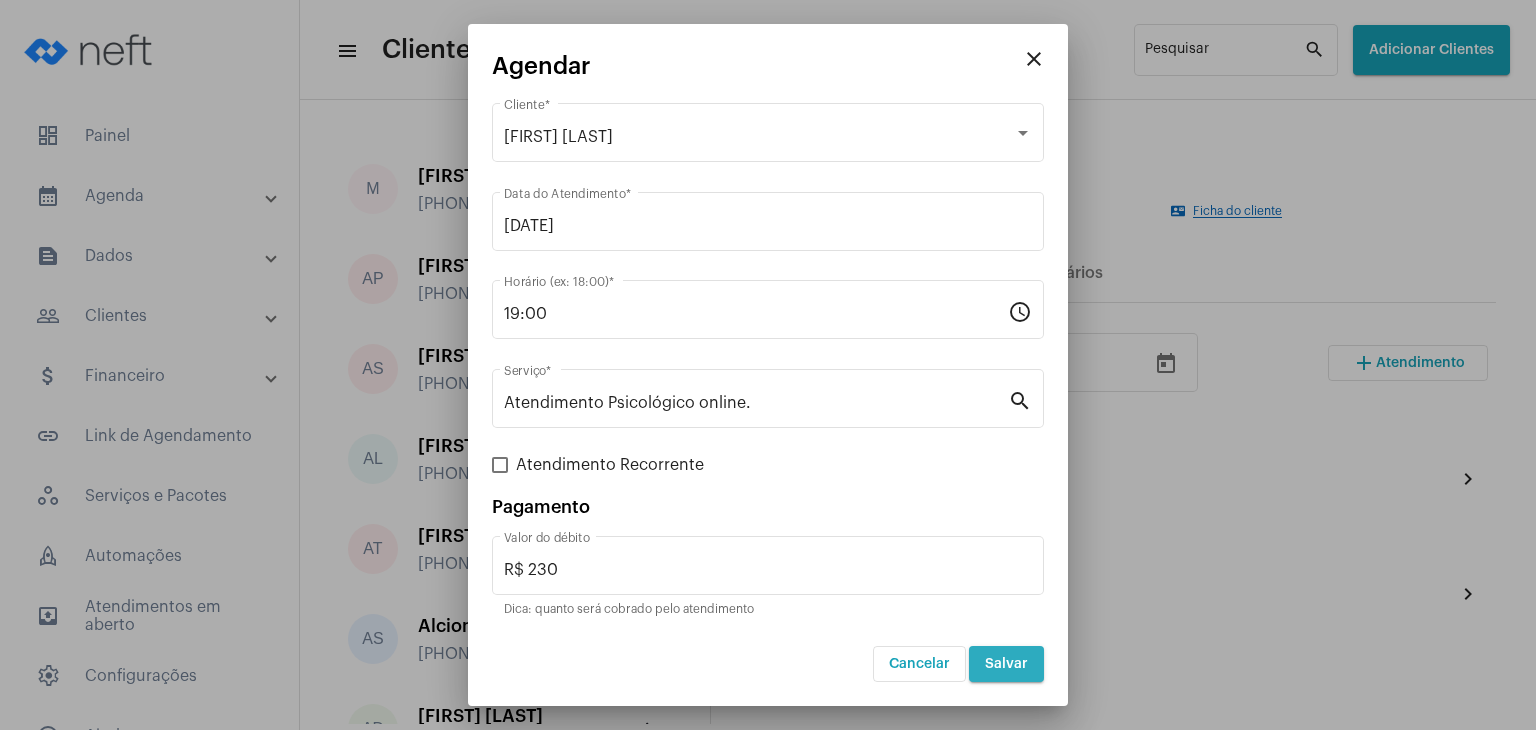 click on "Salvar" at bounding box center (1006, 664) 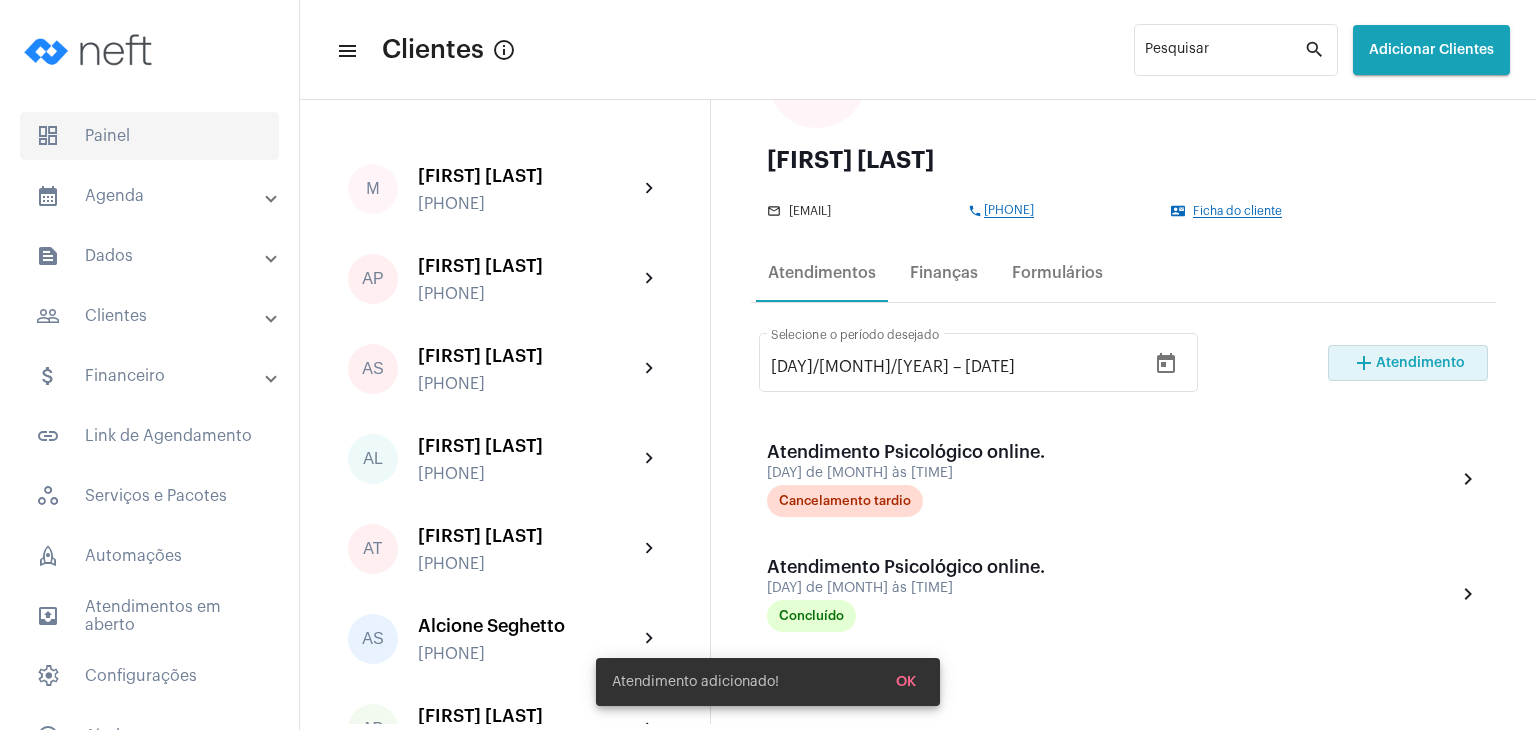 click on "dashboard   Painel" 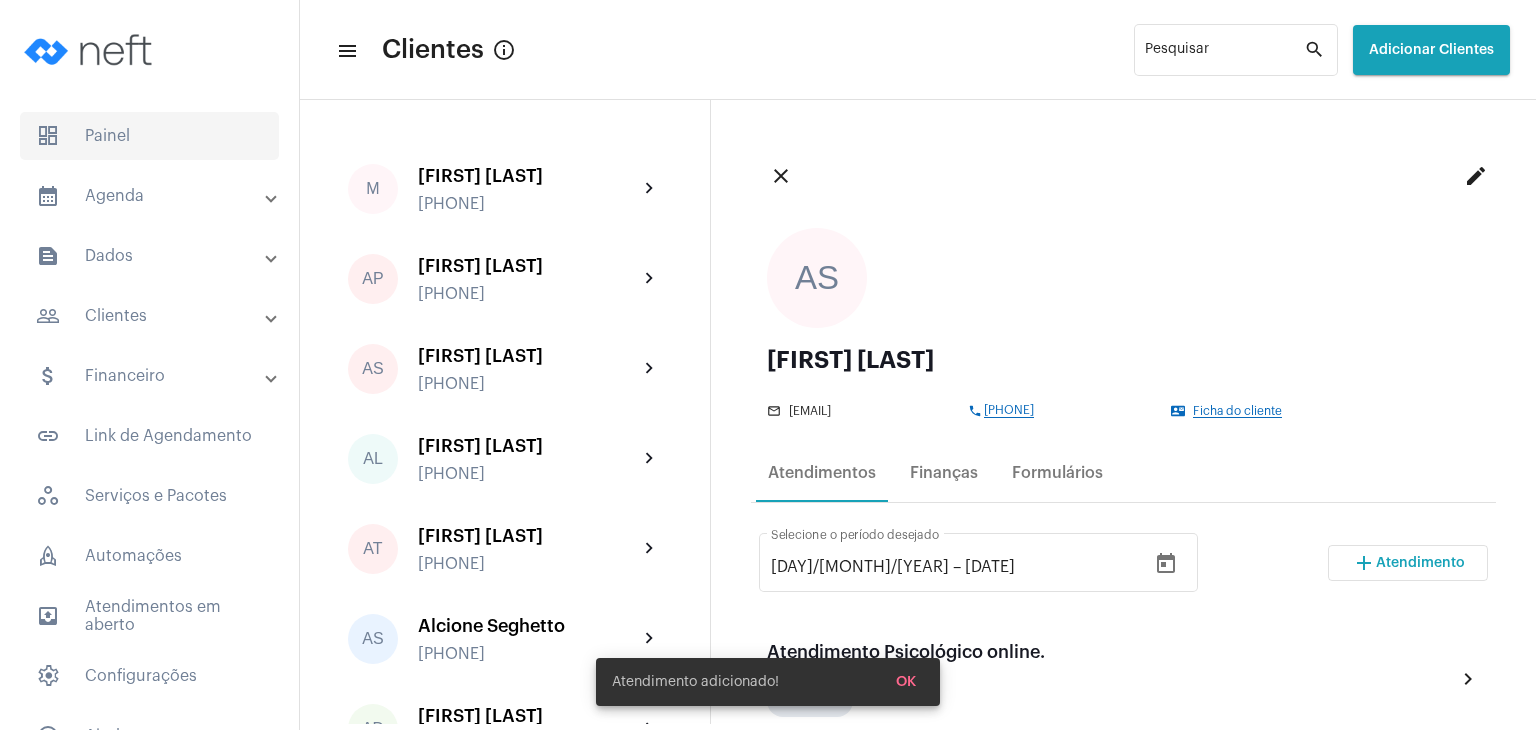 click on "dashboard   Painel" 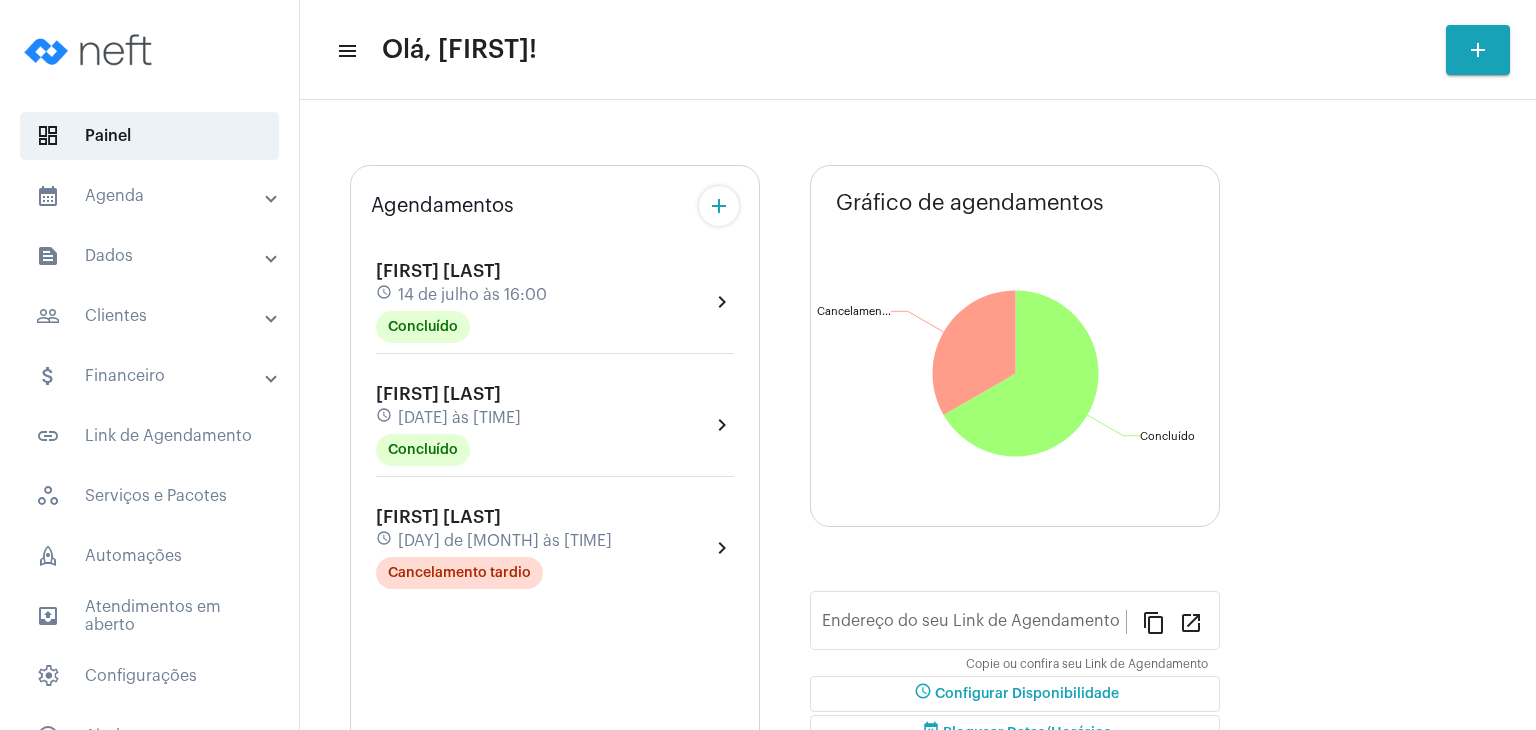 type on "https://neft.com.br/[FIRST]-[LAST]" 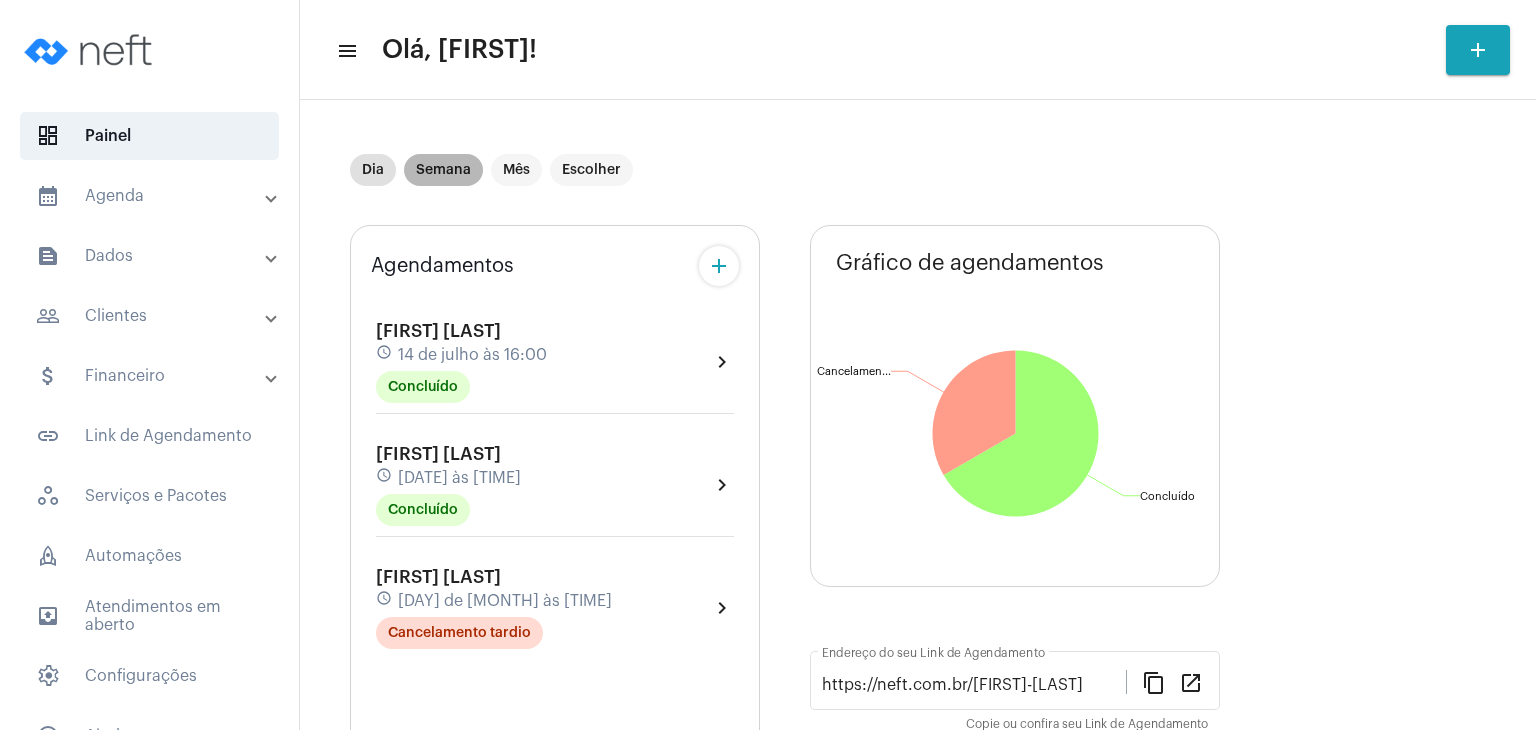 click on "Semana" at bounding box center (443, 170) 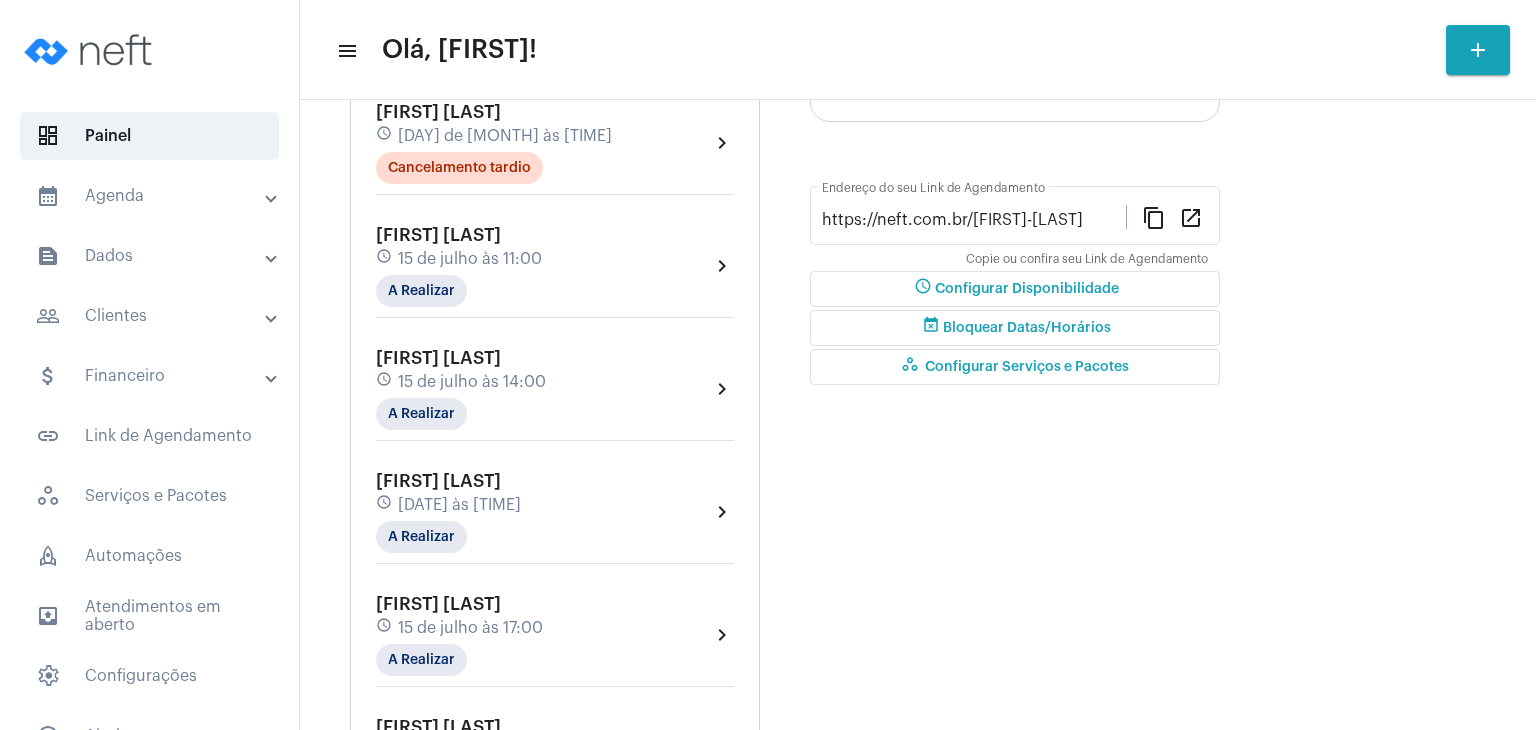 scroll, scrollTop: 500, scrollLeft: 0, axis: vertical 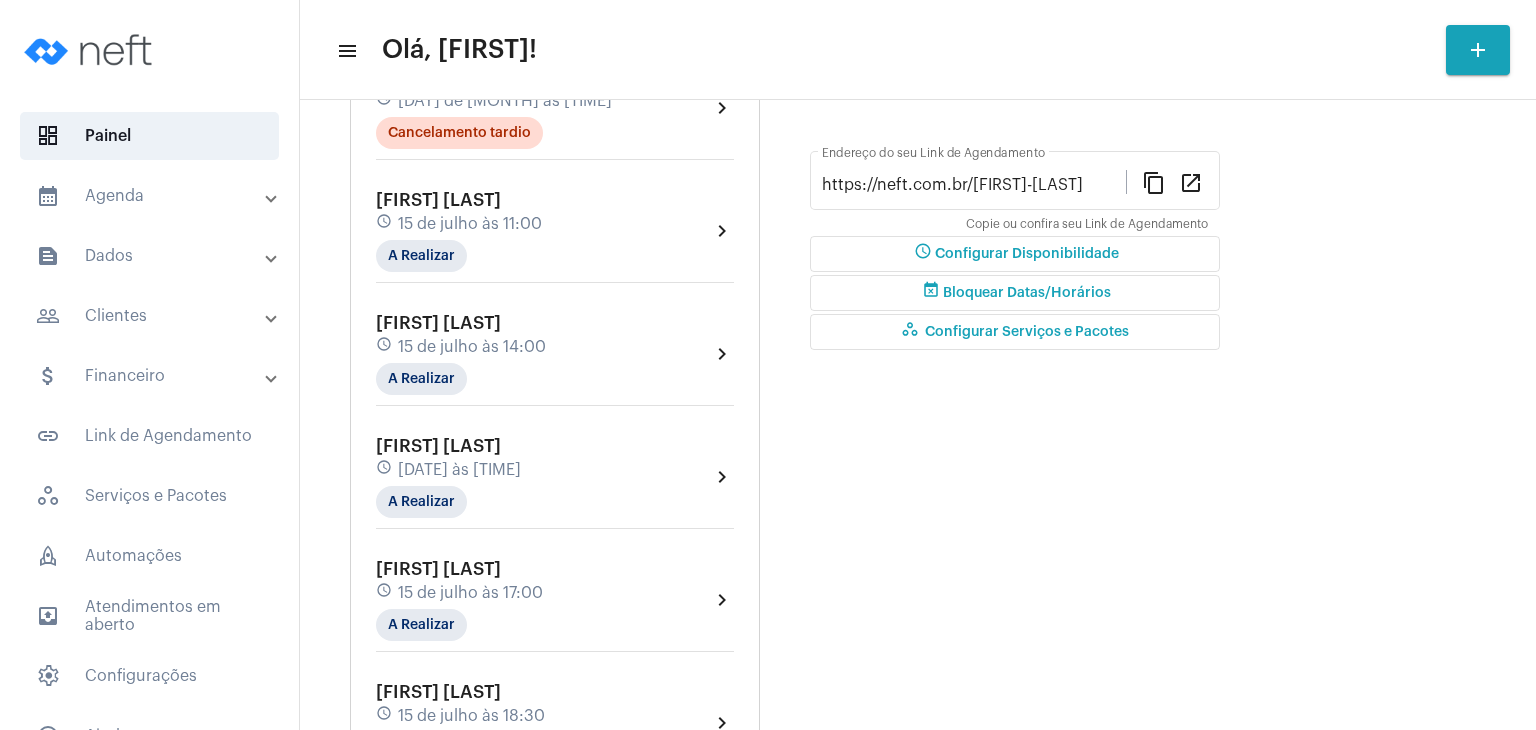click on "[DATE] às [TIME]" 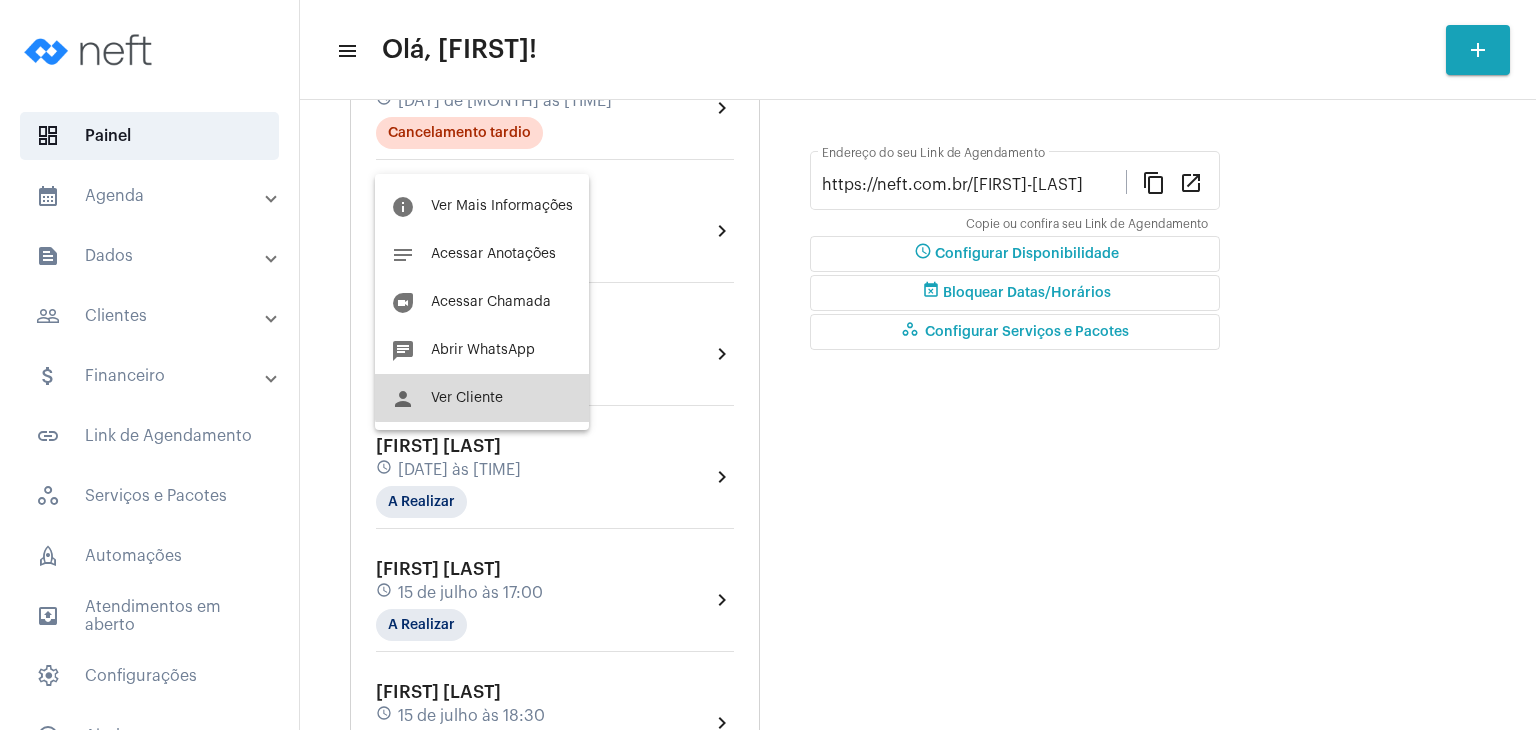 click on "Ver Cliente" at bounding box center (467, 398) 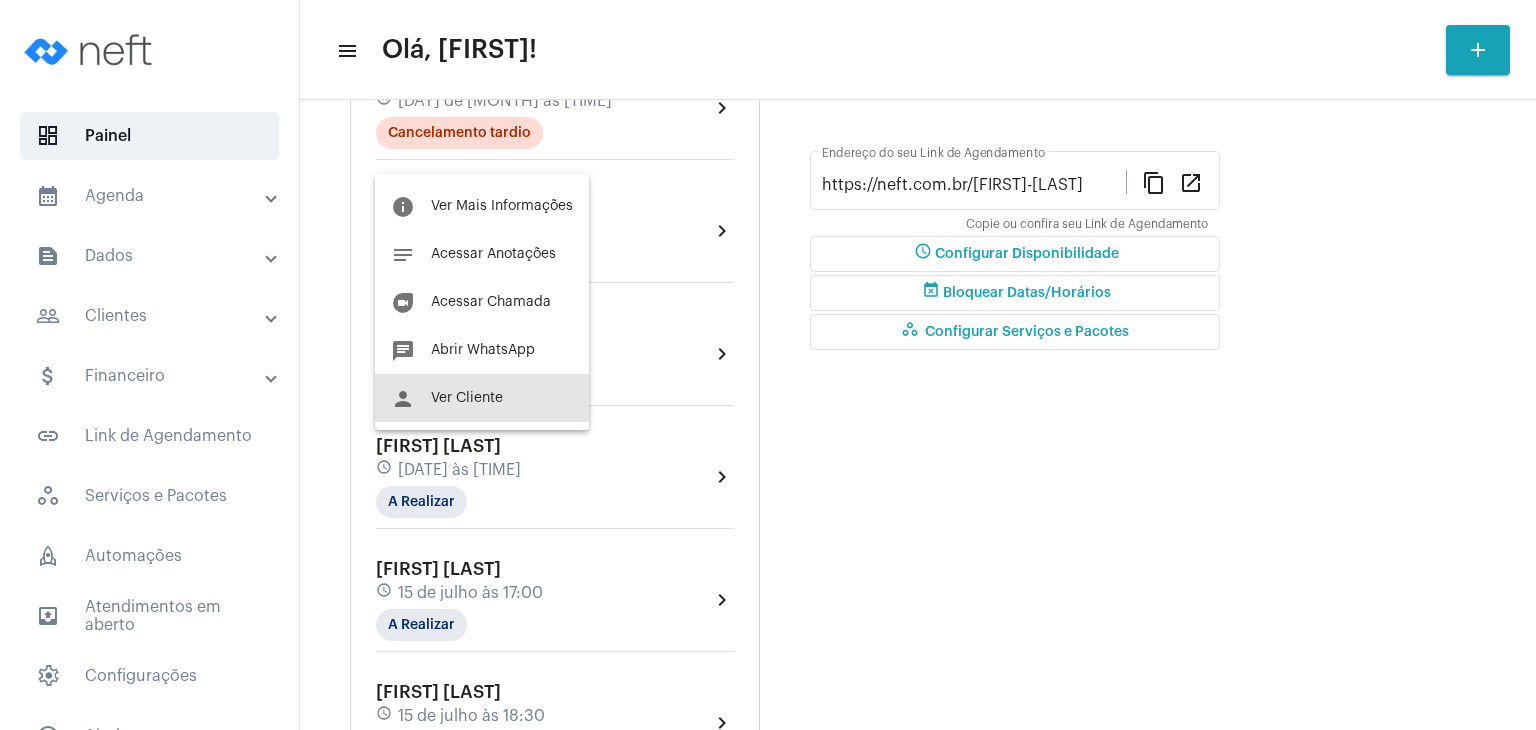 scroll, scrollTop: 0, scrollLeft: 0, axis: both 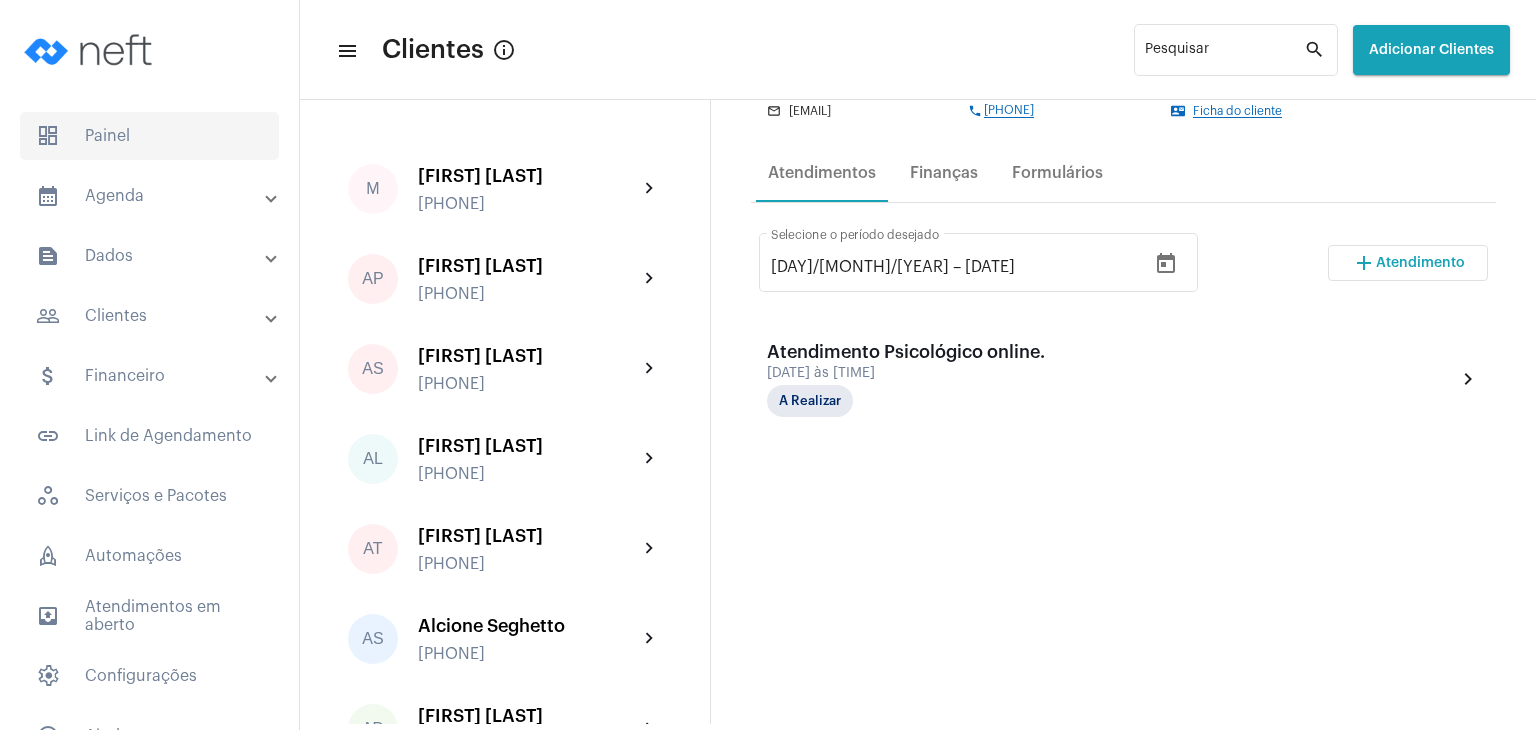 click on "dashboard   Painel" 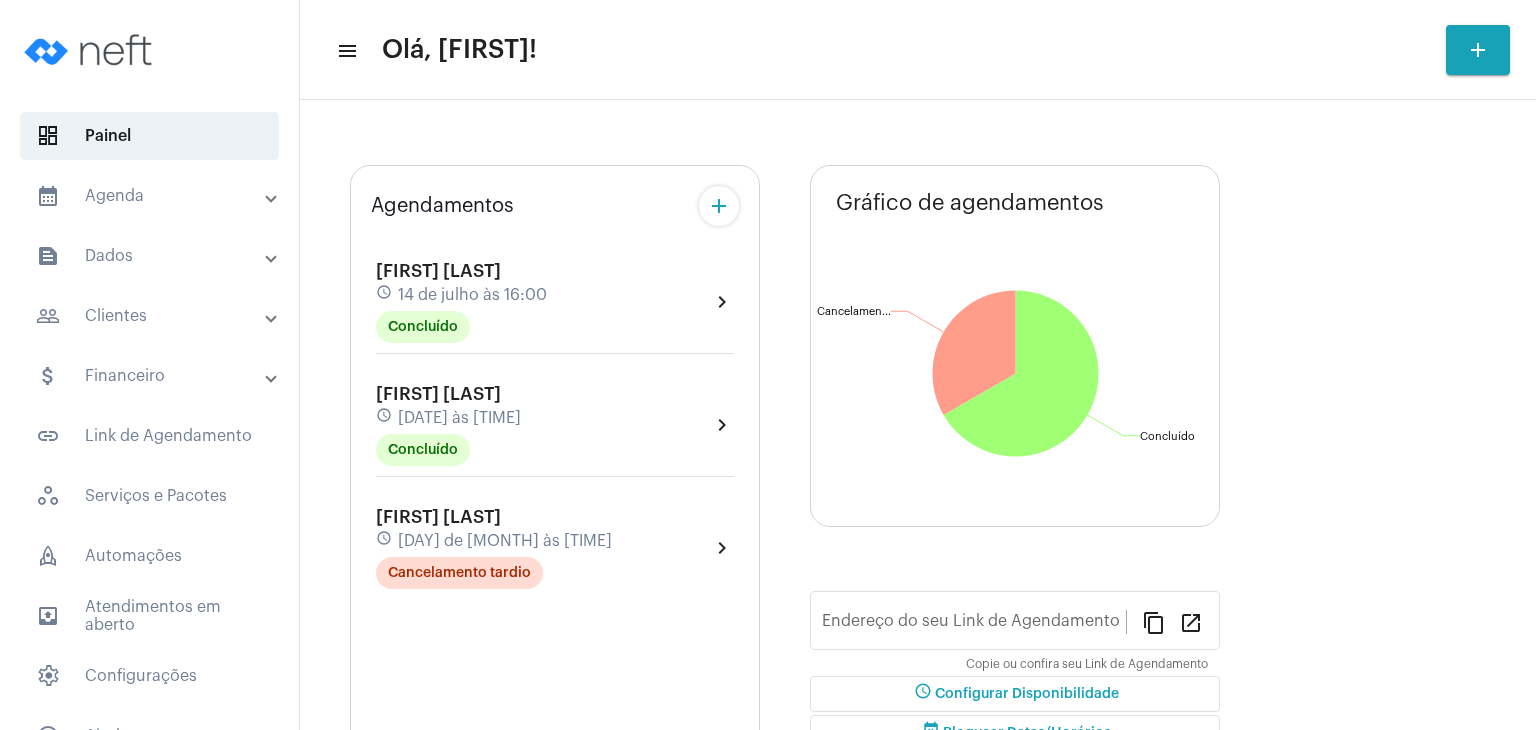 type on "https://neft.com.br/[FIRST]-[LAST]" 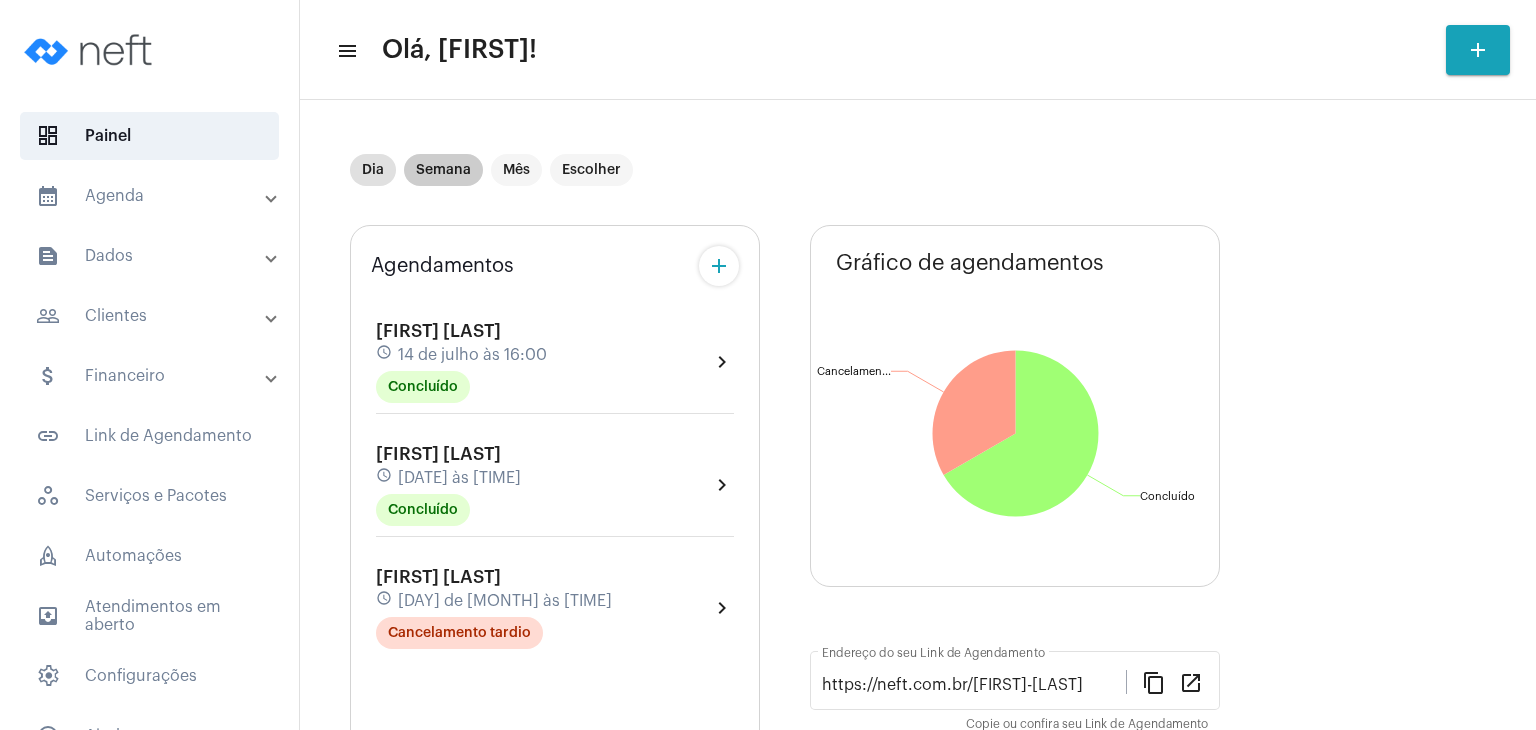 click on "Semana" at bounding box center [443, 170] 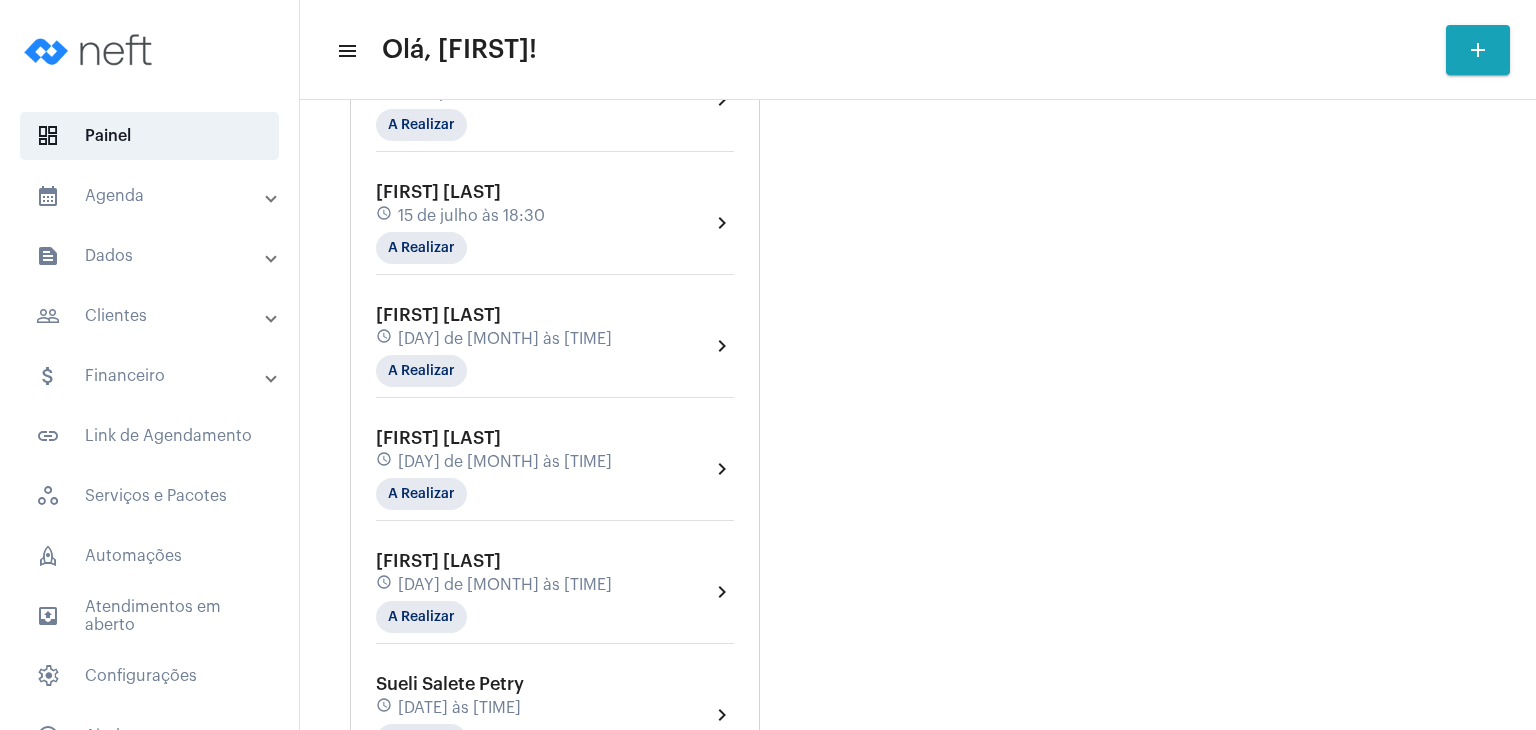 scroll, scrollTop: 1100, scrollLeft: 0, axis: vertical 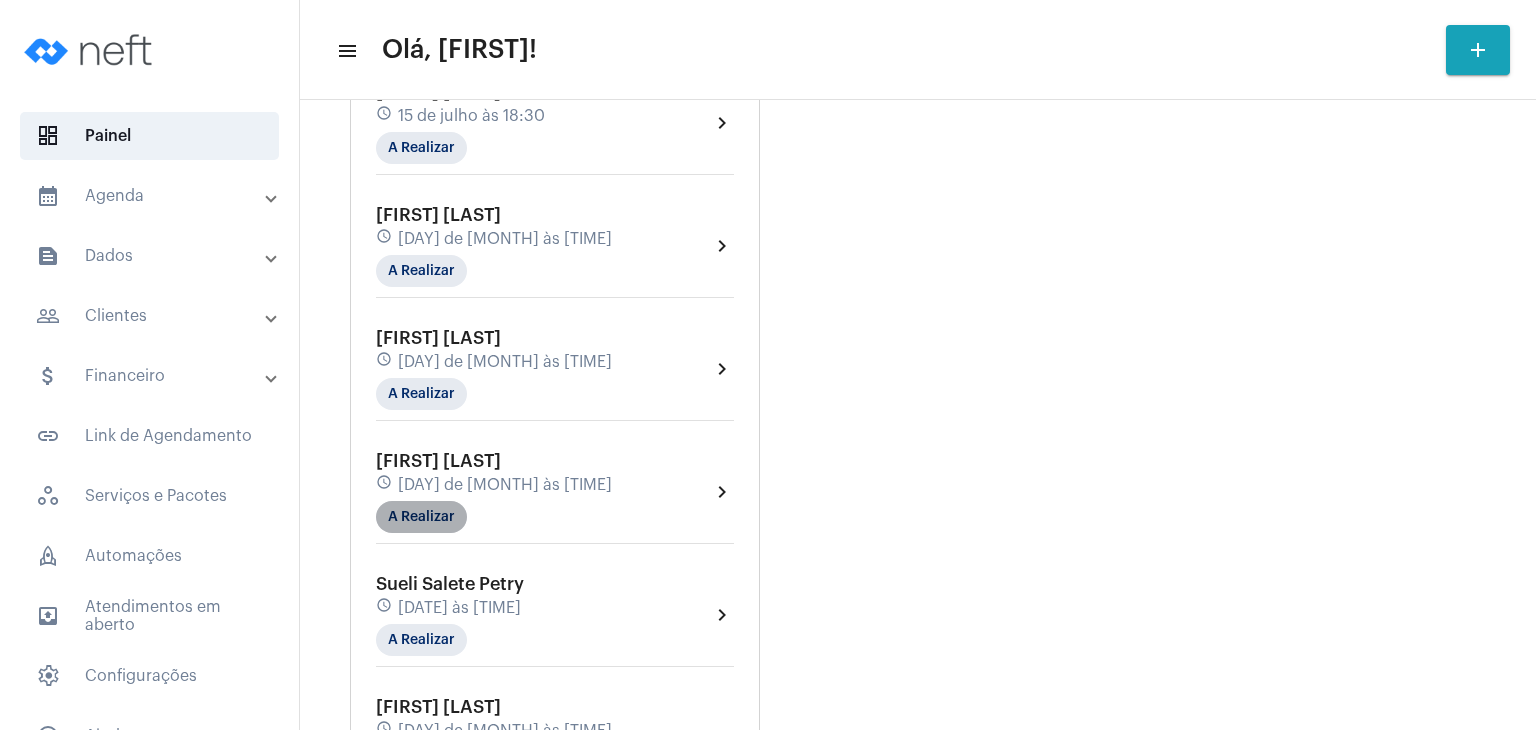 click on "A Realizar" 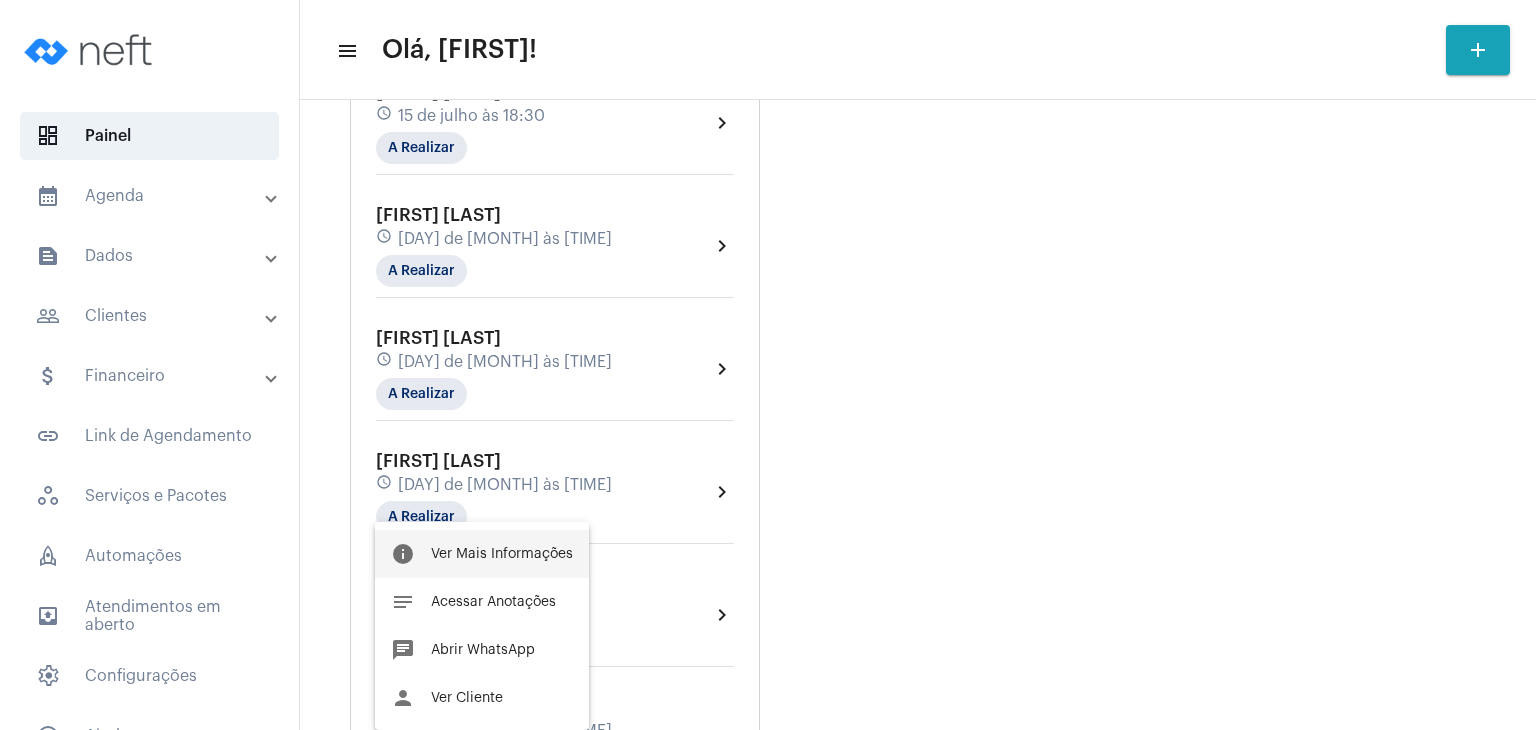click on "Ver Mais Informações" at bounding box center (502, 554) 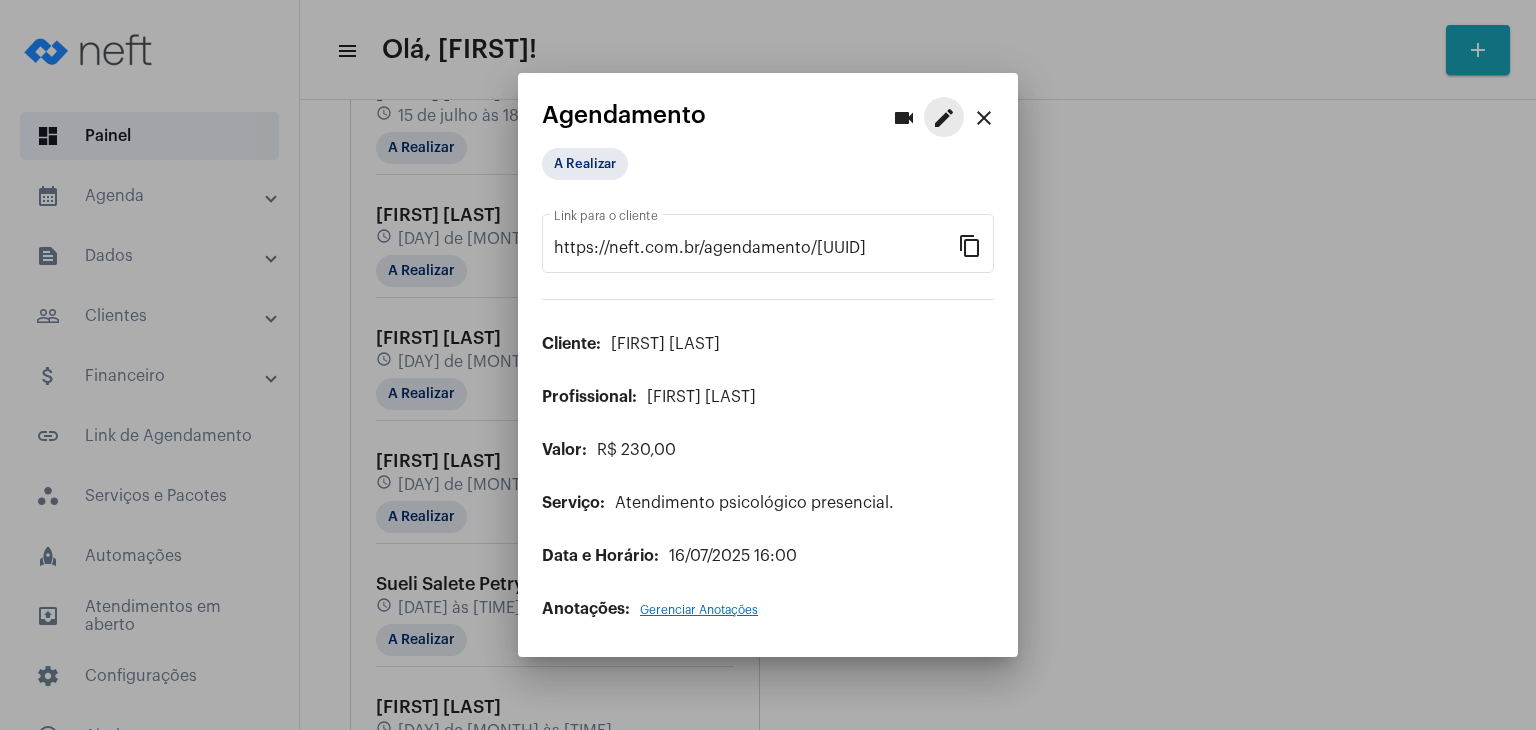 click on "edit" at bounding box center (944, 118) 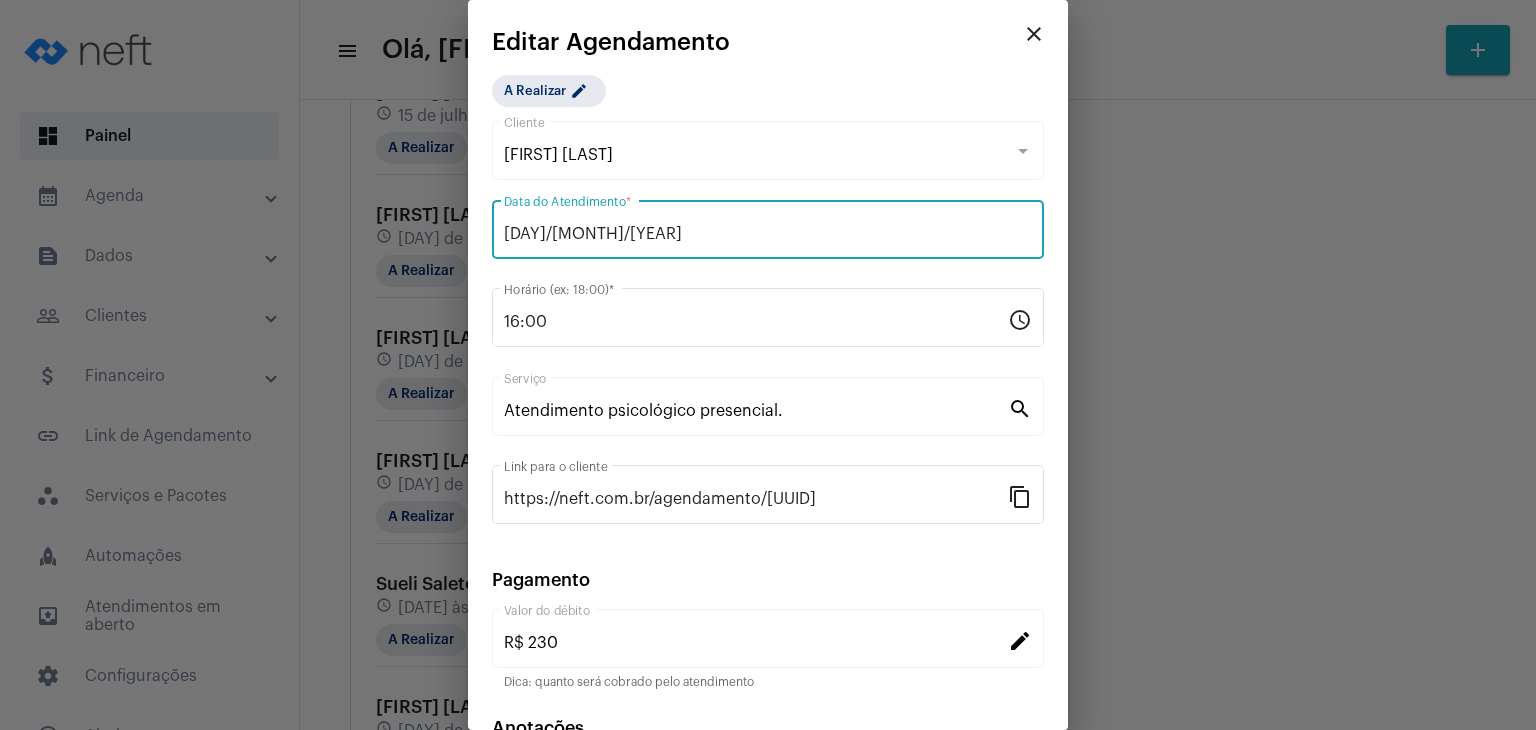click on "[DAY]/[MONTH]/[YEAR]" at bounding box center (768, 234) 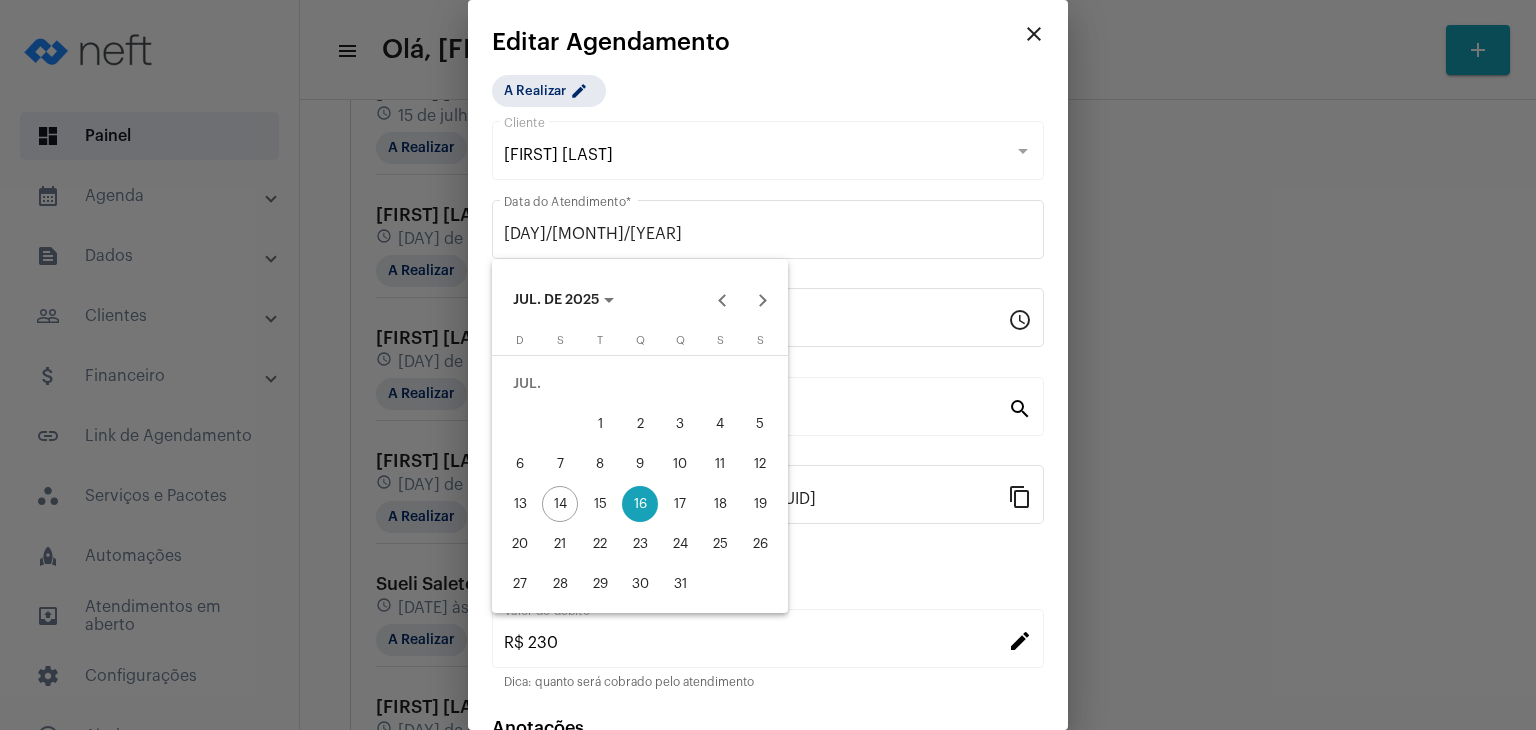 click on "17" at bounding box center [680, 504] 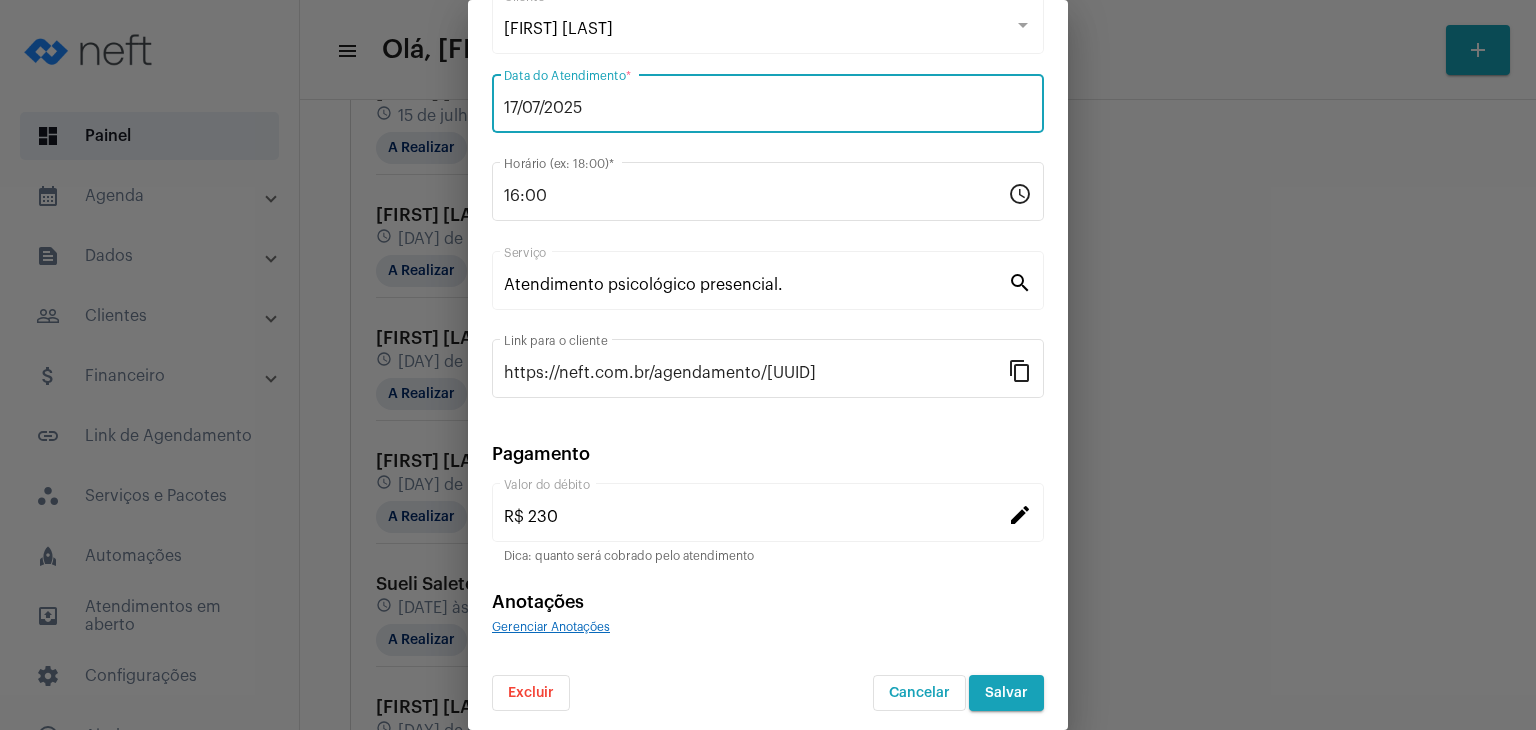 scroll, scrollTop: 128, scrollLeft: 0, axis: vertical 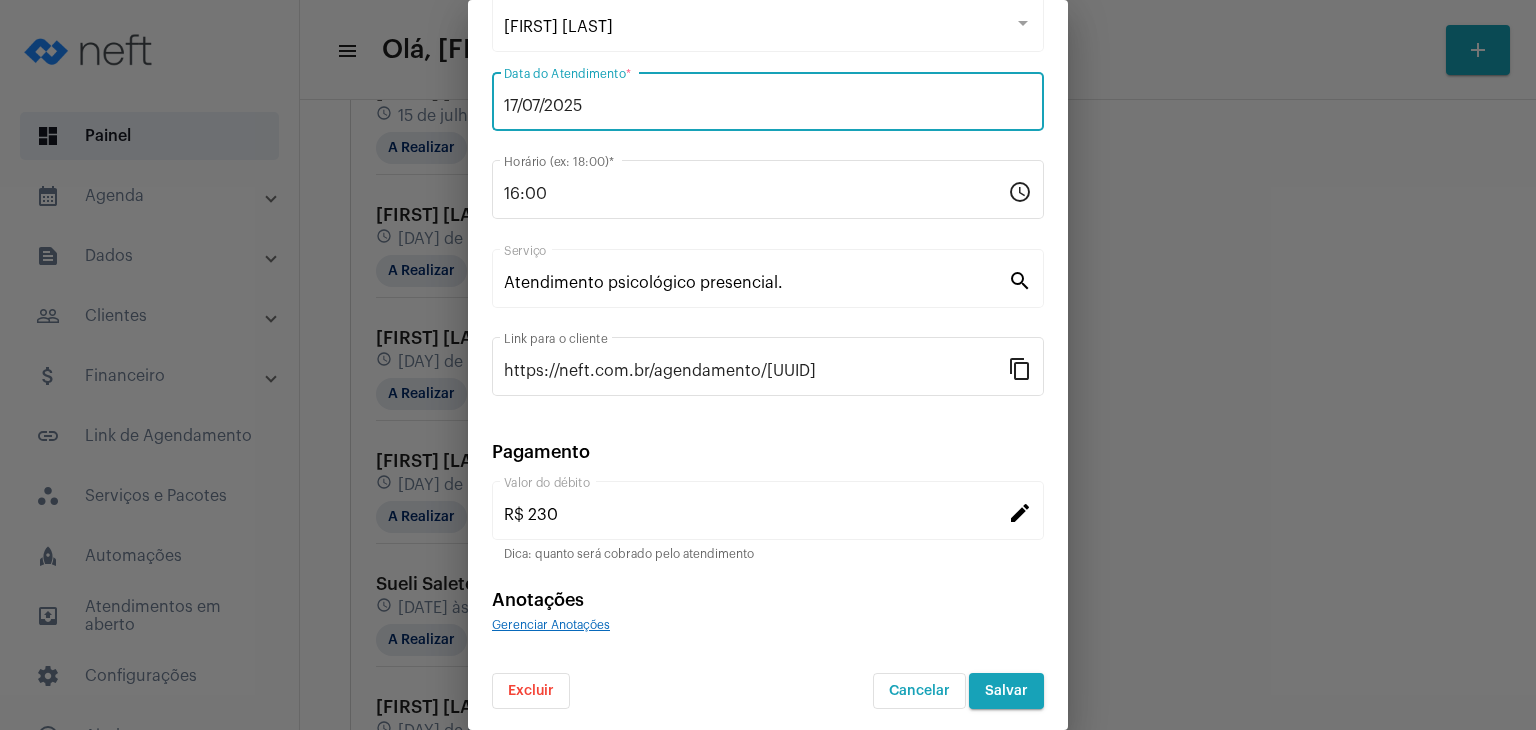 click on "Salvar" at bounding box center [1006, 691] 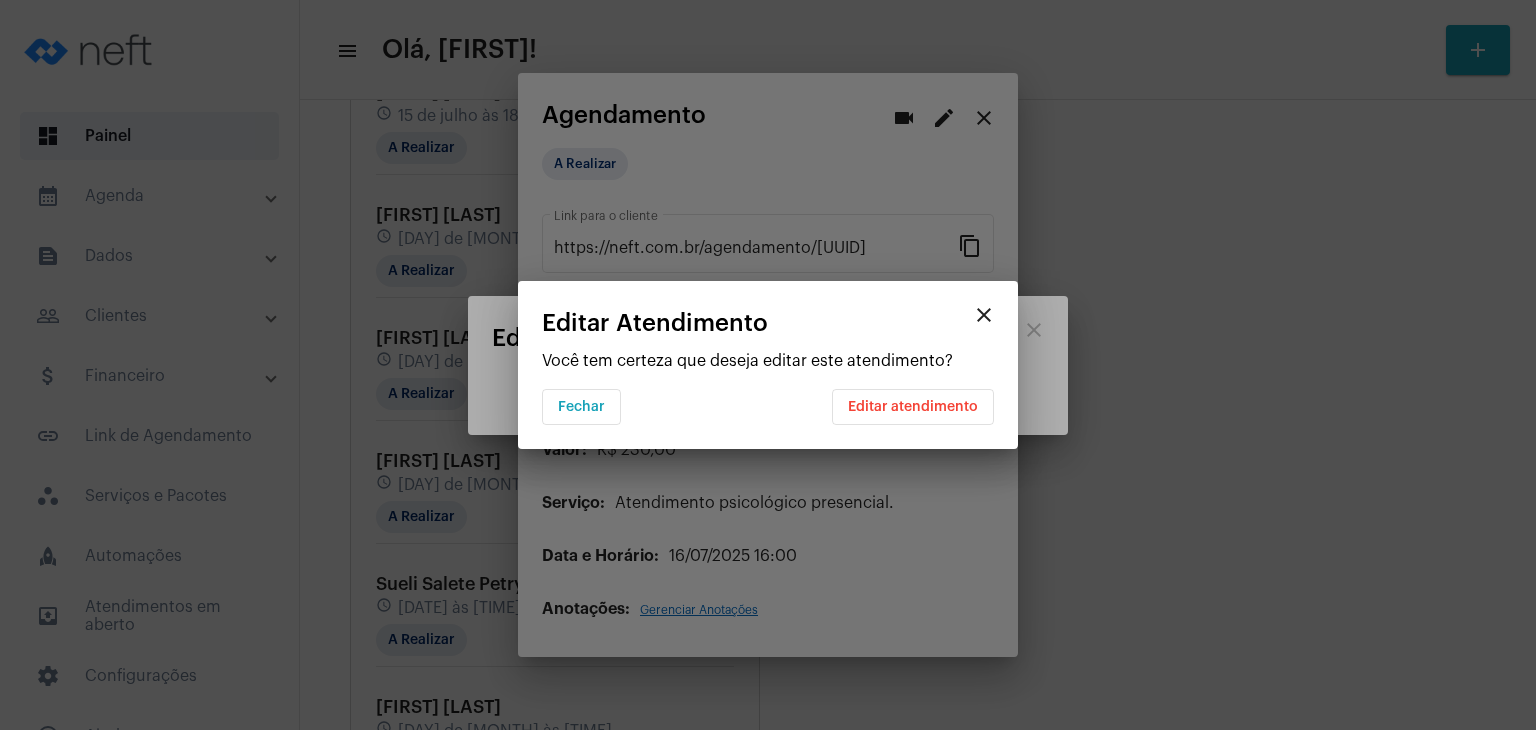 scroll, scrollTop: 0, scrollLeft: 0, axis: both 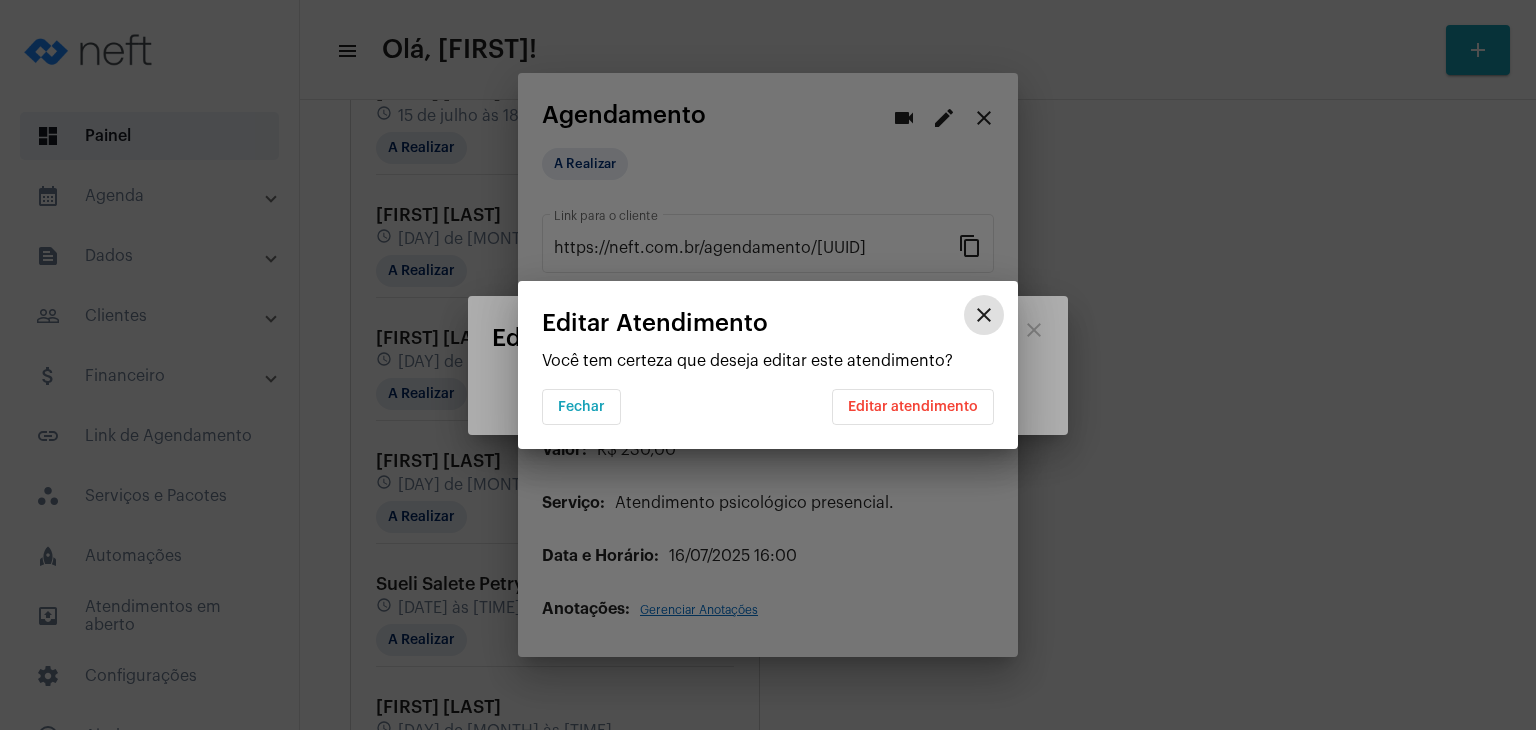 click on "Editar atendimento" at bounding box center [913, 407] 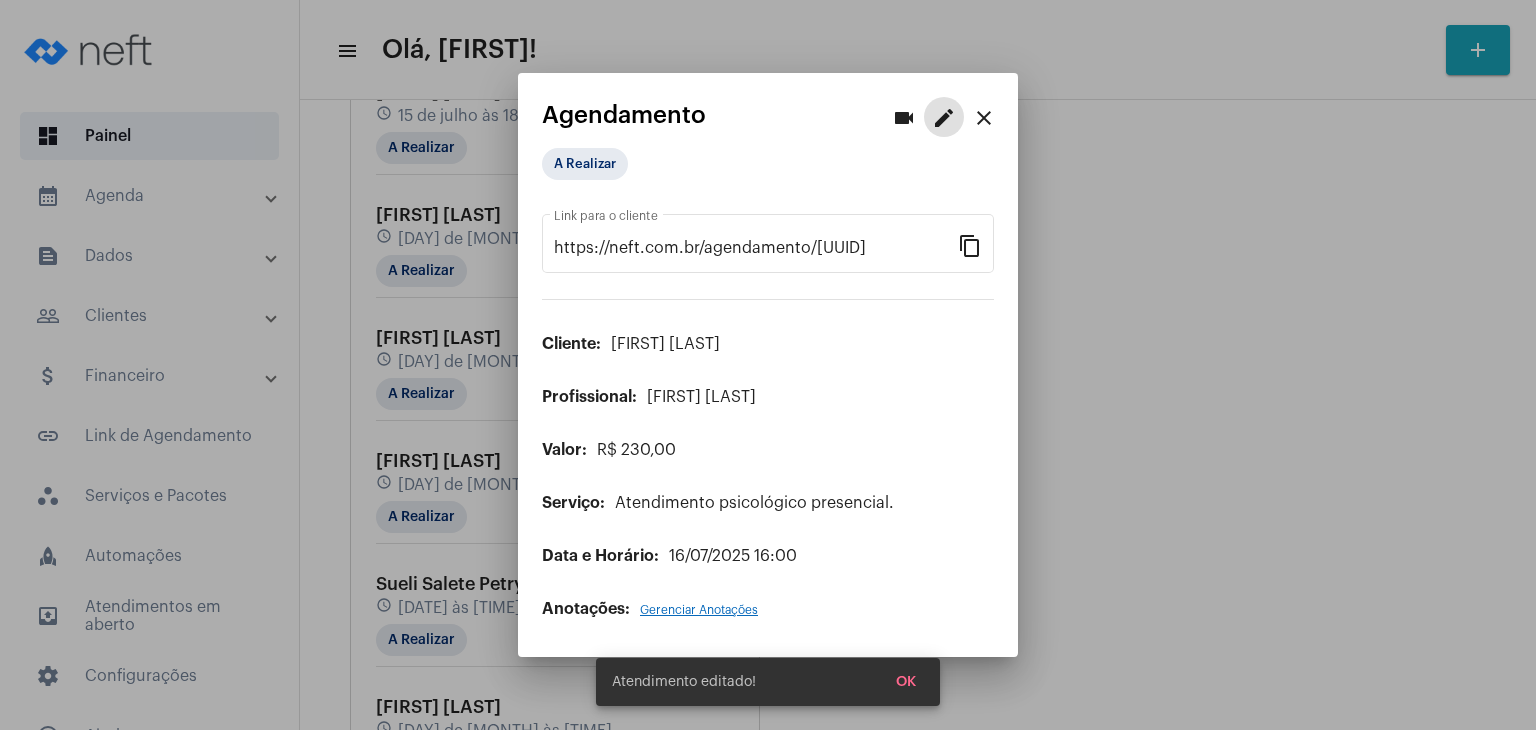 click on "OK" at bounding box center [906, 682] 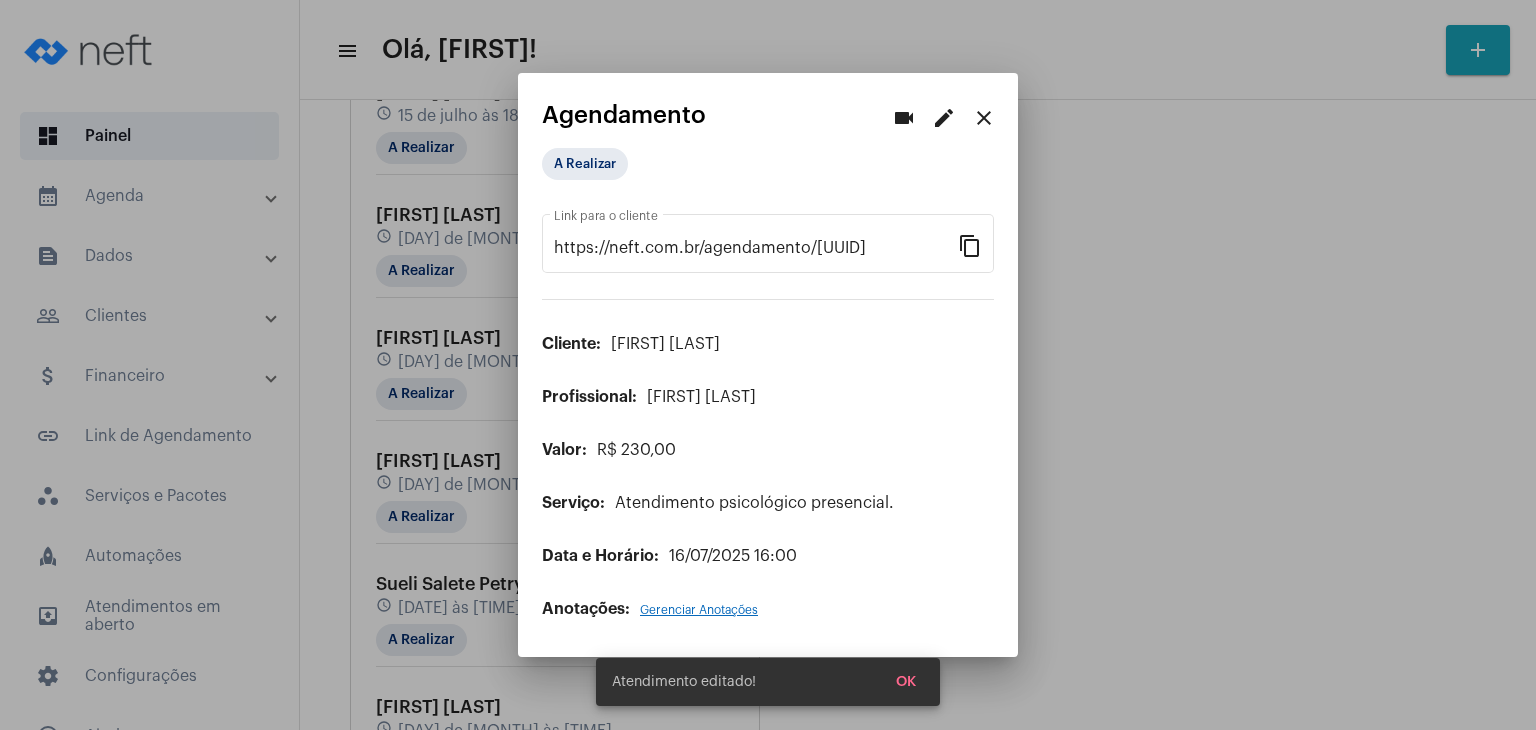 click on "close" at bounding box center (984, 118) 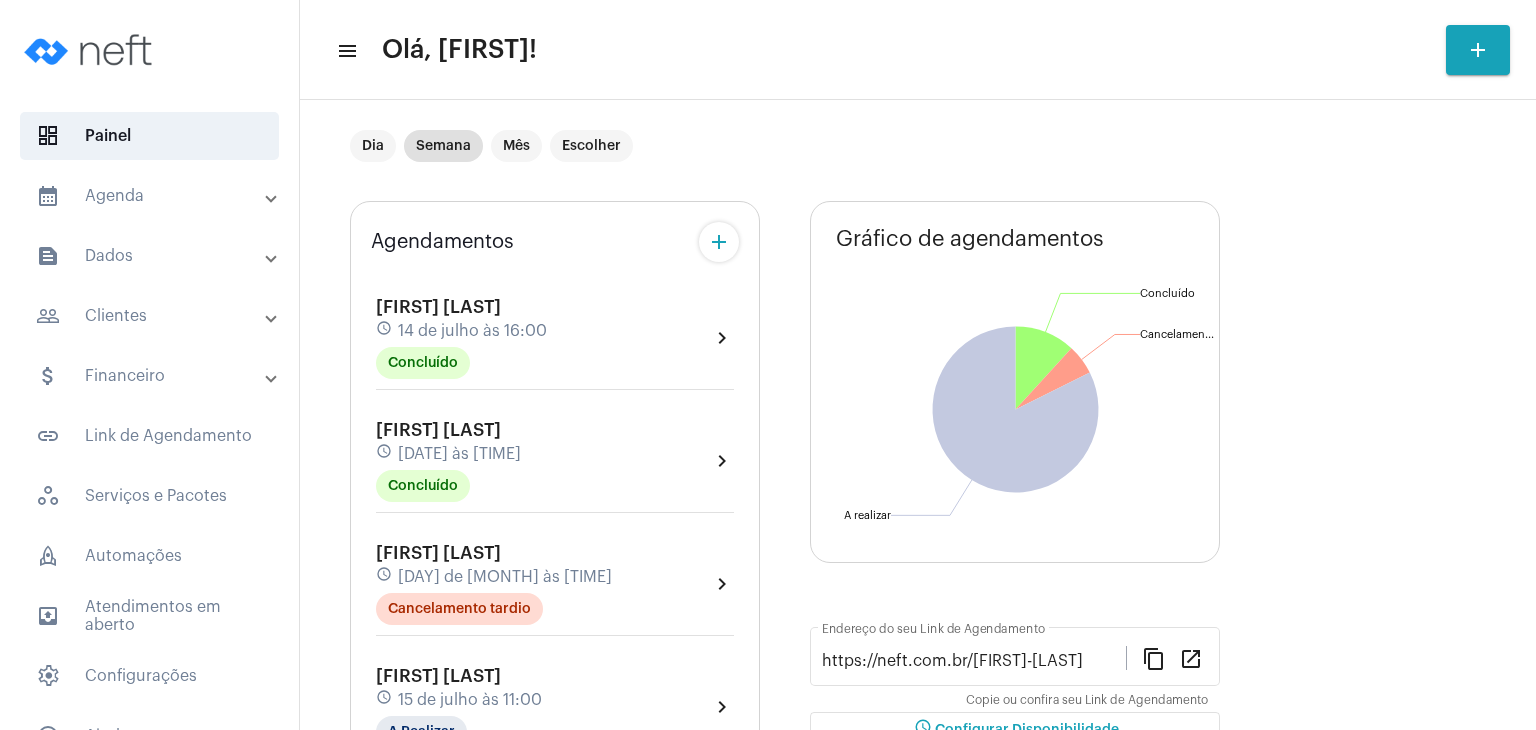 scroll, scrollTop: 0, scrollLeft: 0, axis: both 